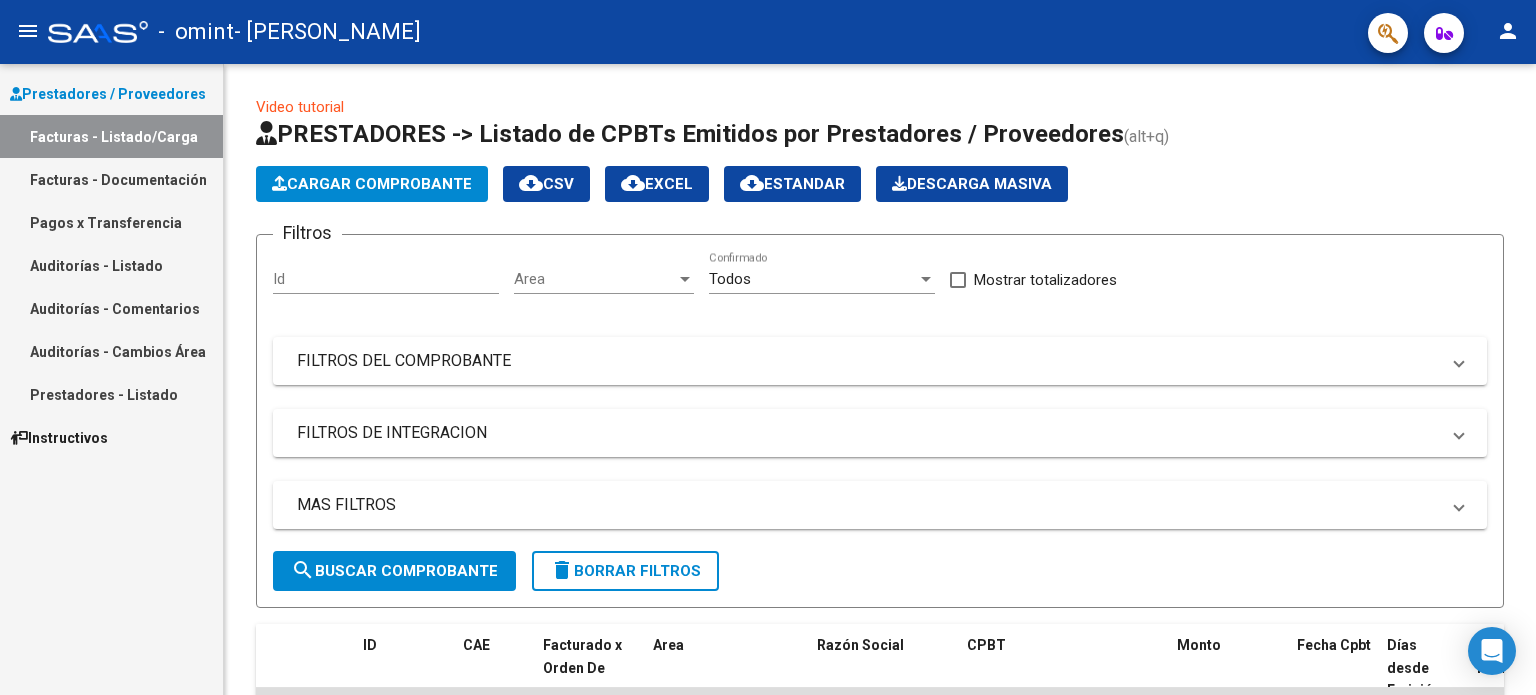 scroll, scrollTop: 0, scrollLeft: 0, axis: both 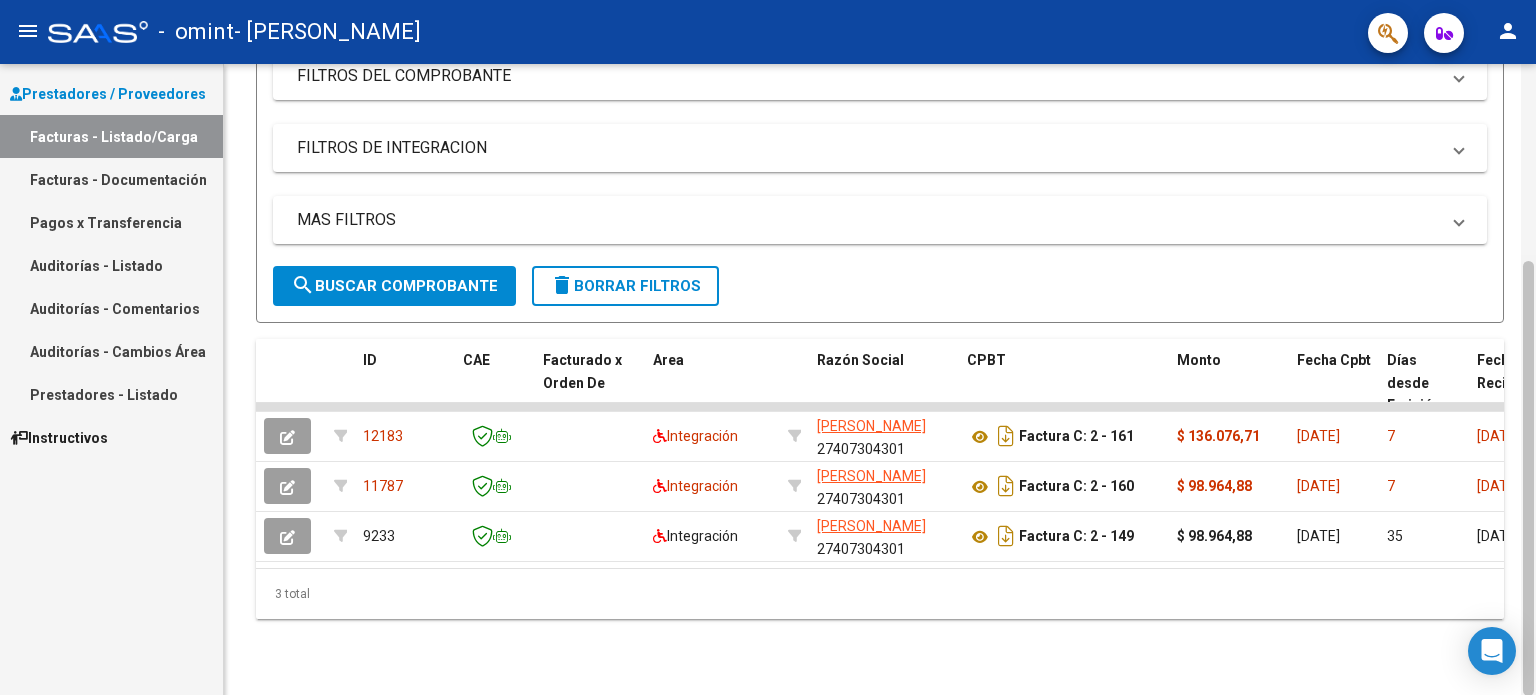 drag, startPoint x: 1535, startPoint y: 152, endPoint x: 1535, endPoint y: 243, distance: 91 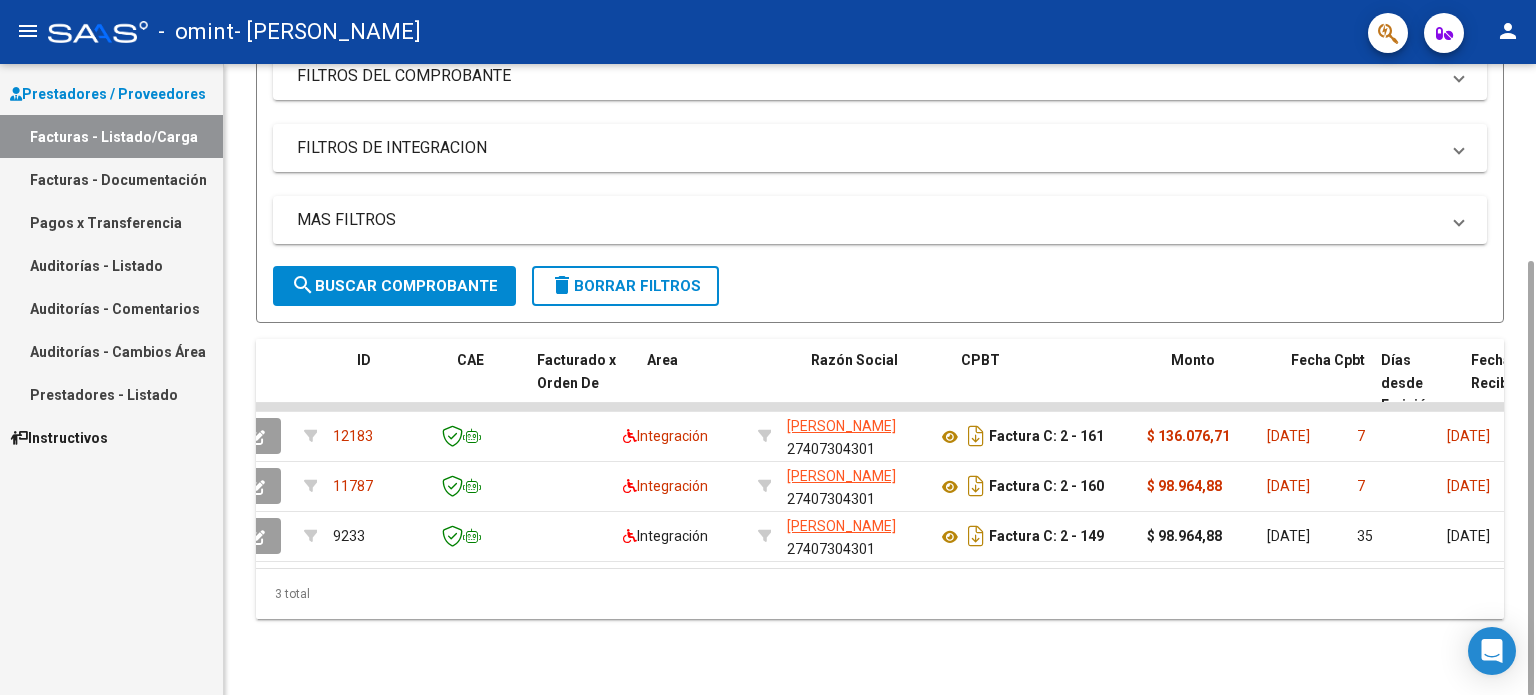 scroll, scrollTop: 0, scrollLeft: 0, axis: both 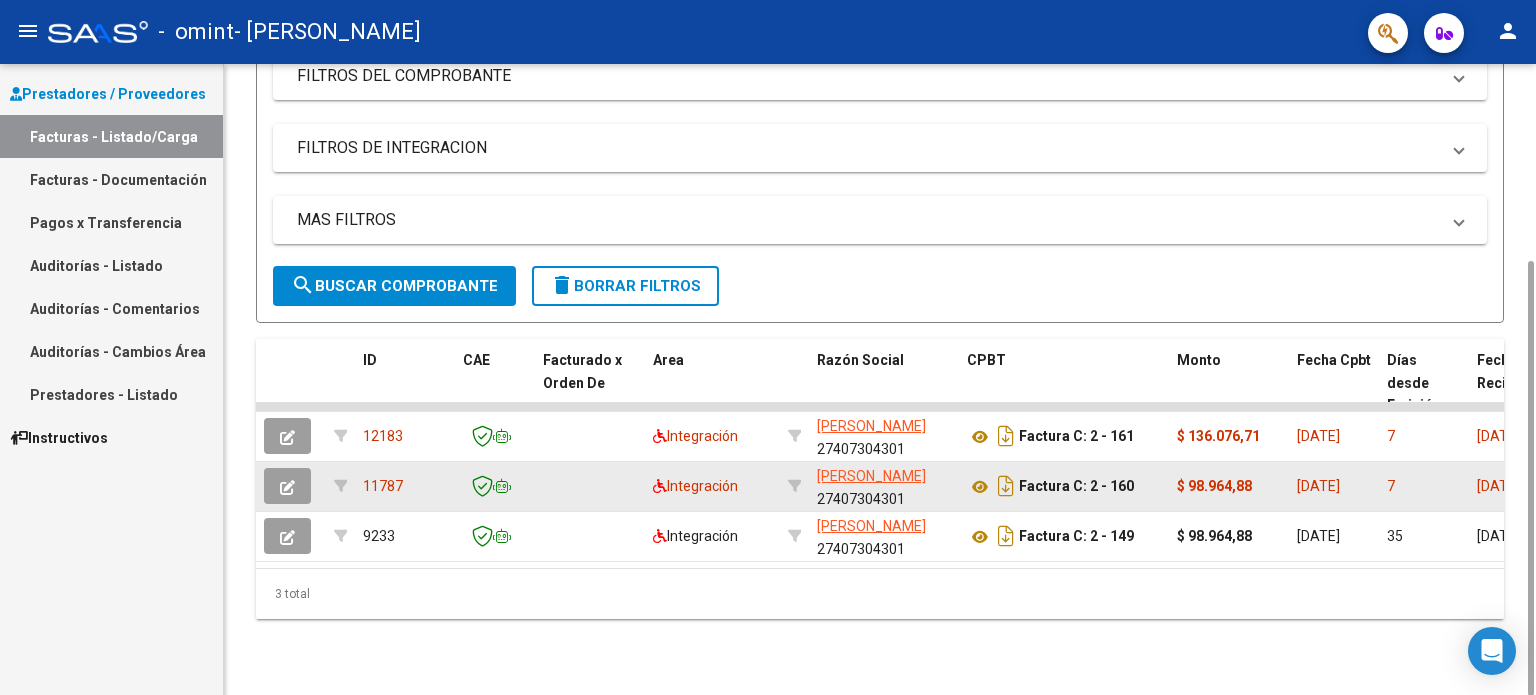 click on "11787" 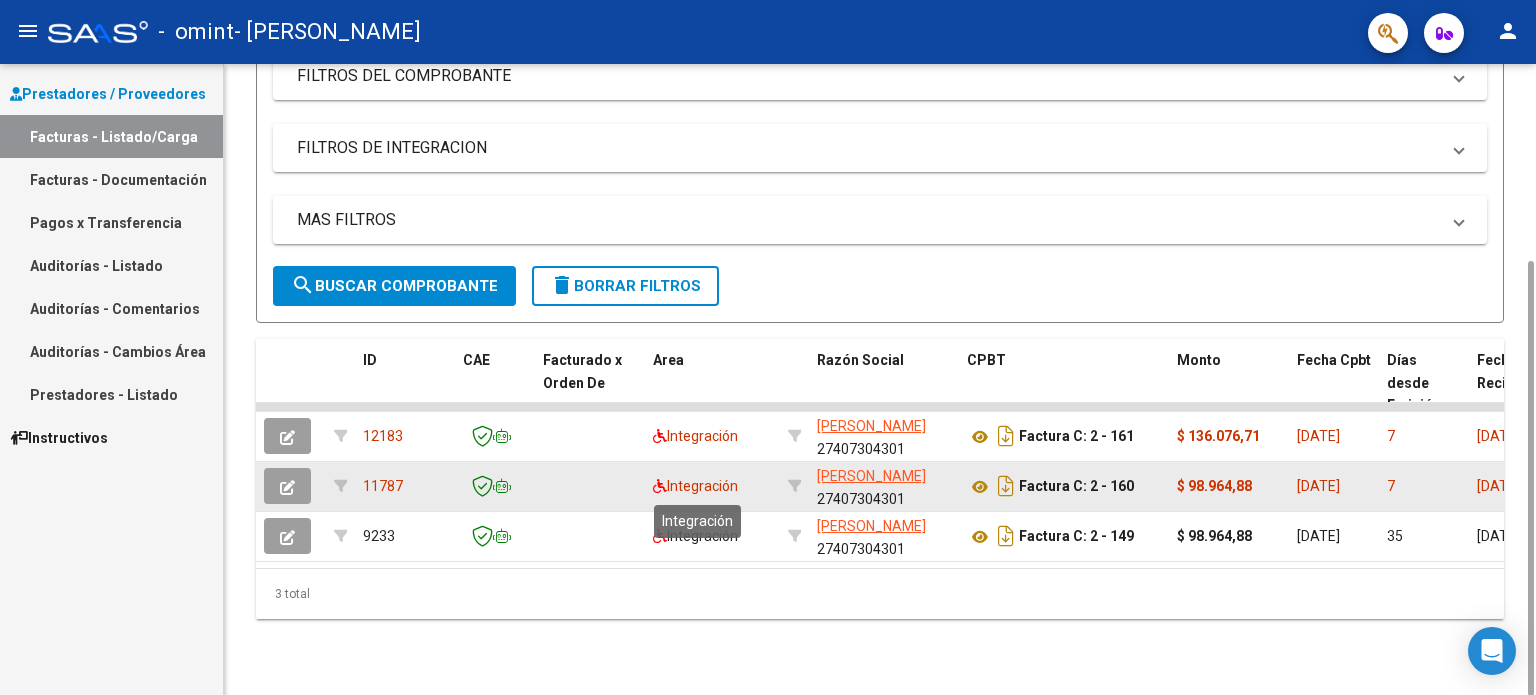 click on "Integración" 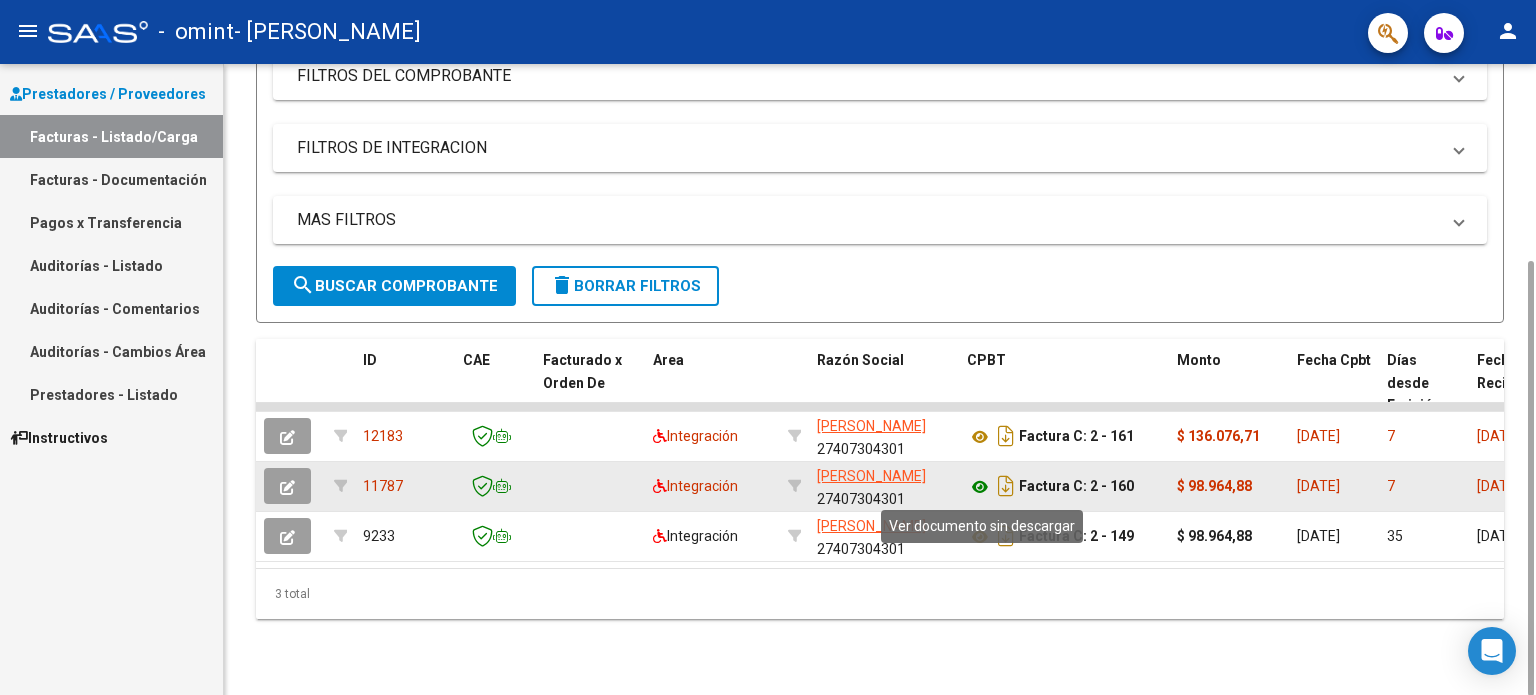 click 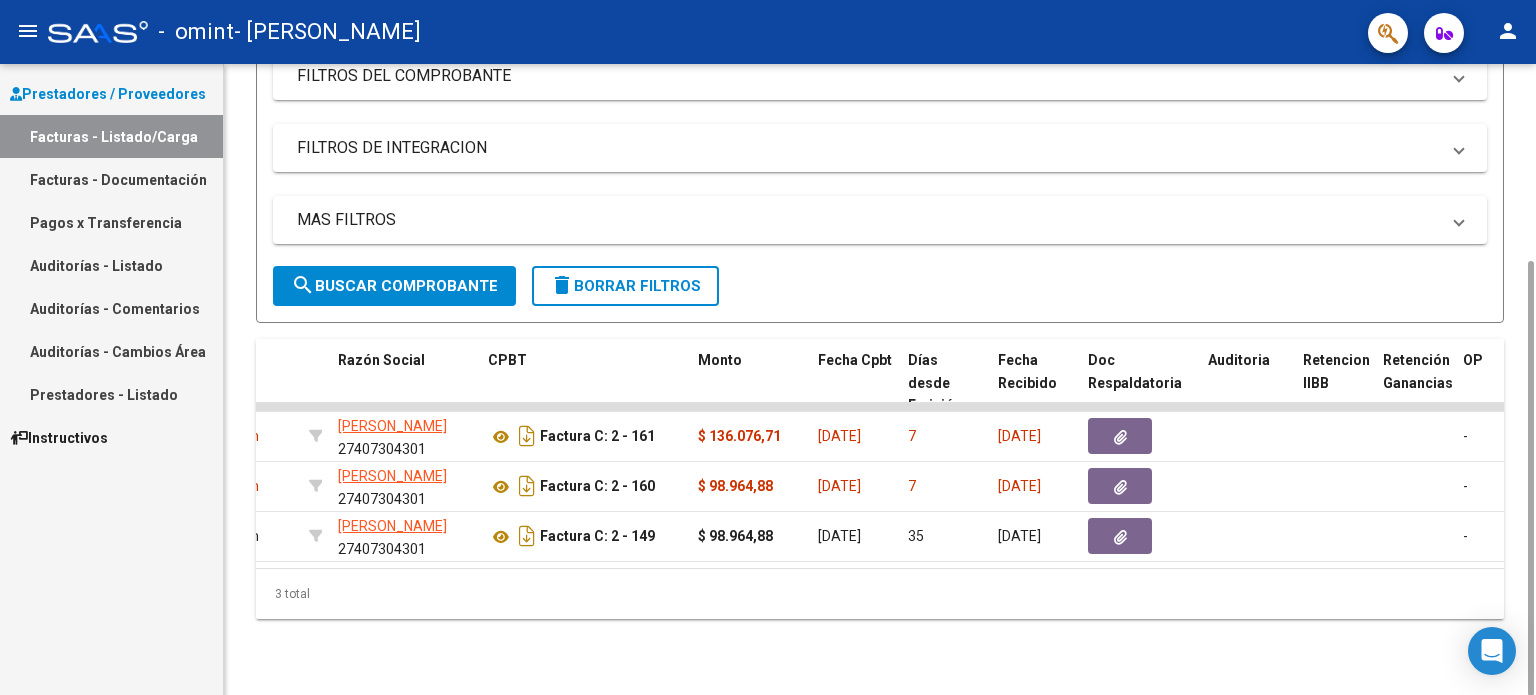 scroll, scrollTop: 0, scrollLeft: 481, axis: horizontal 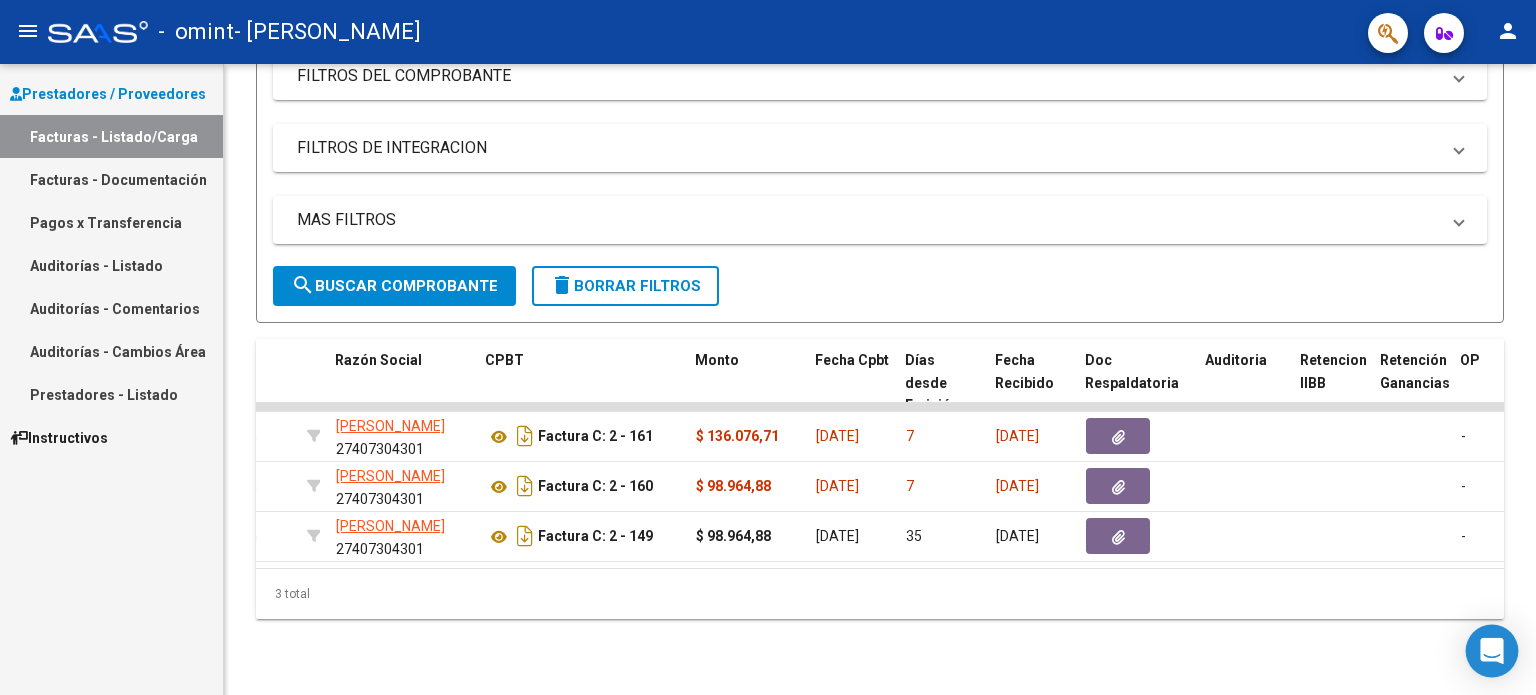 click 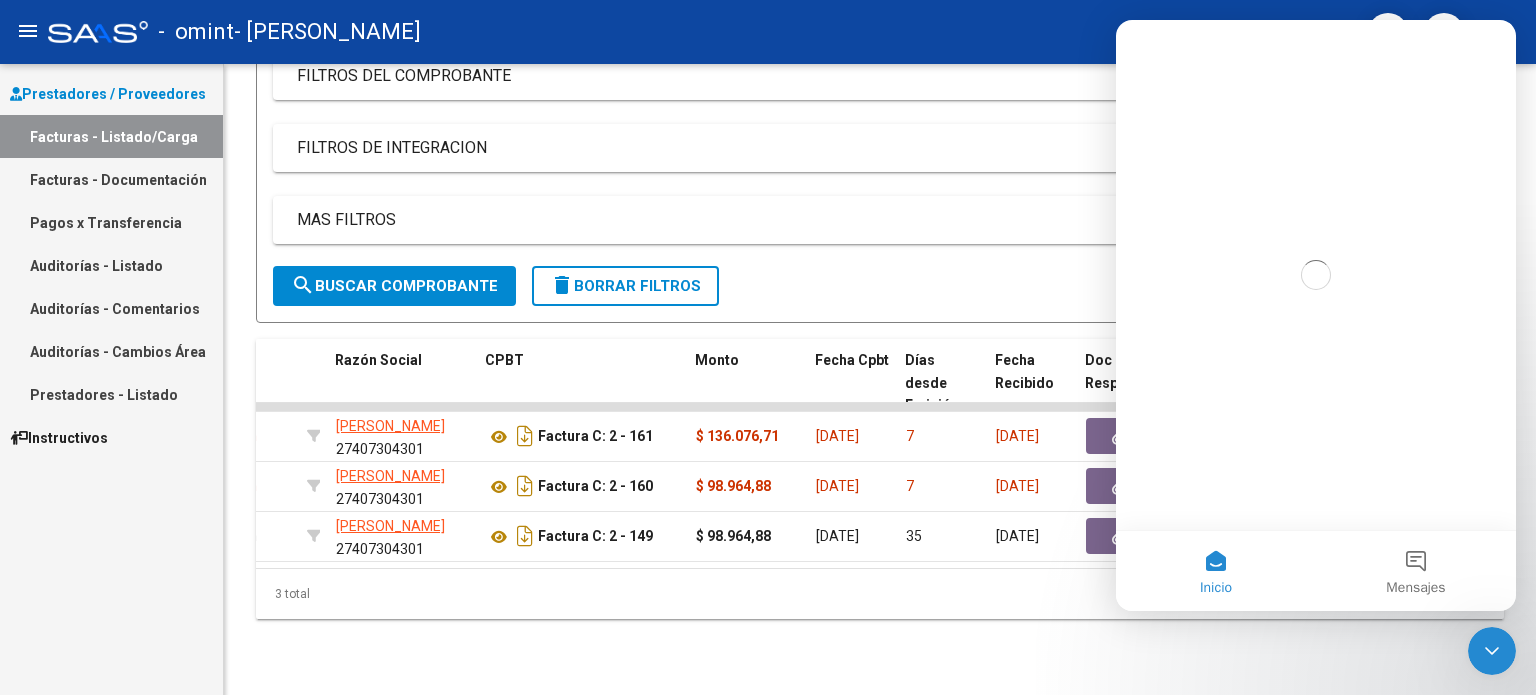 scroll, scrollTop: 0, scrollLeft: 0, axis: both 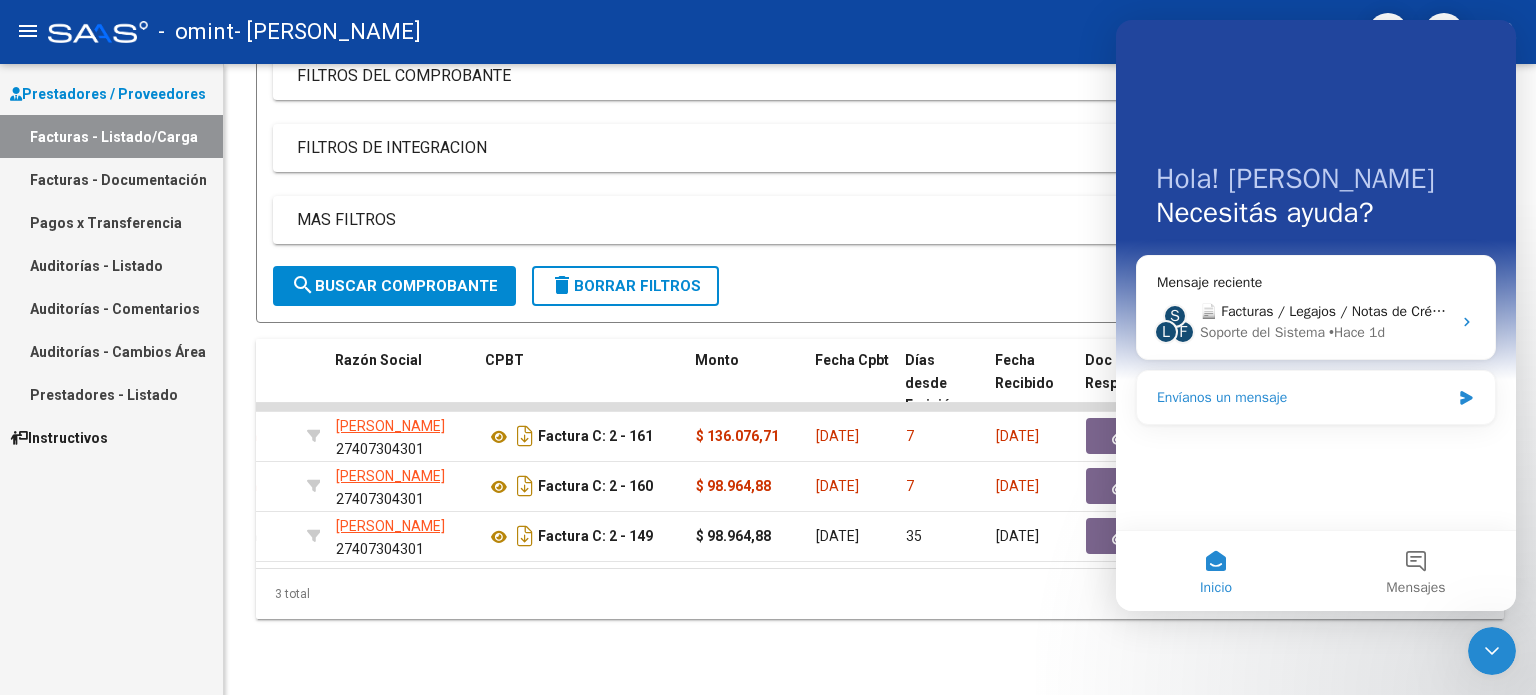 click on "Envíanos un mensaje" at bounding box center [1303, 397] 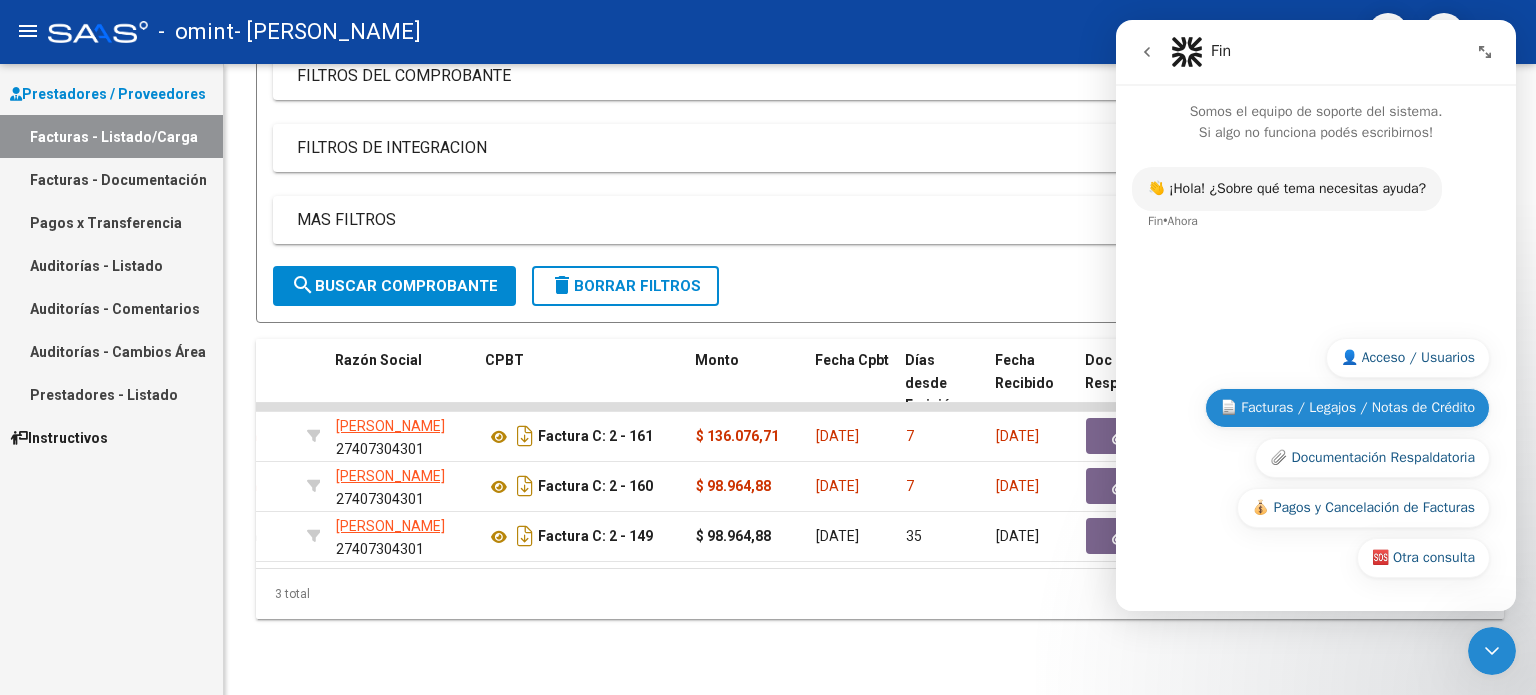 click on "📄 Facturas / Legajos / Notas de Crédito" at bounding box center (1347, 408) 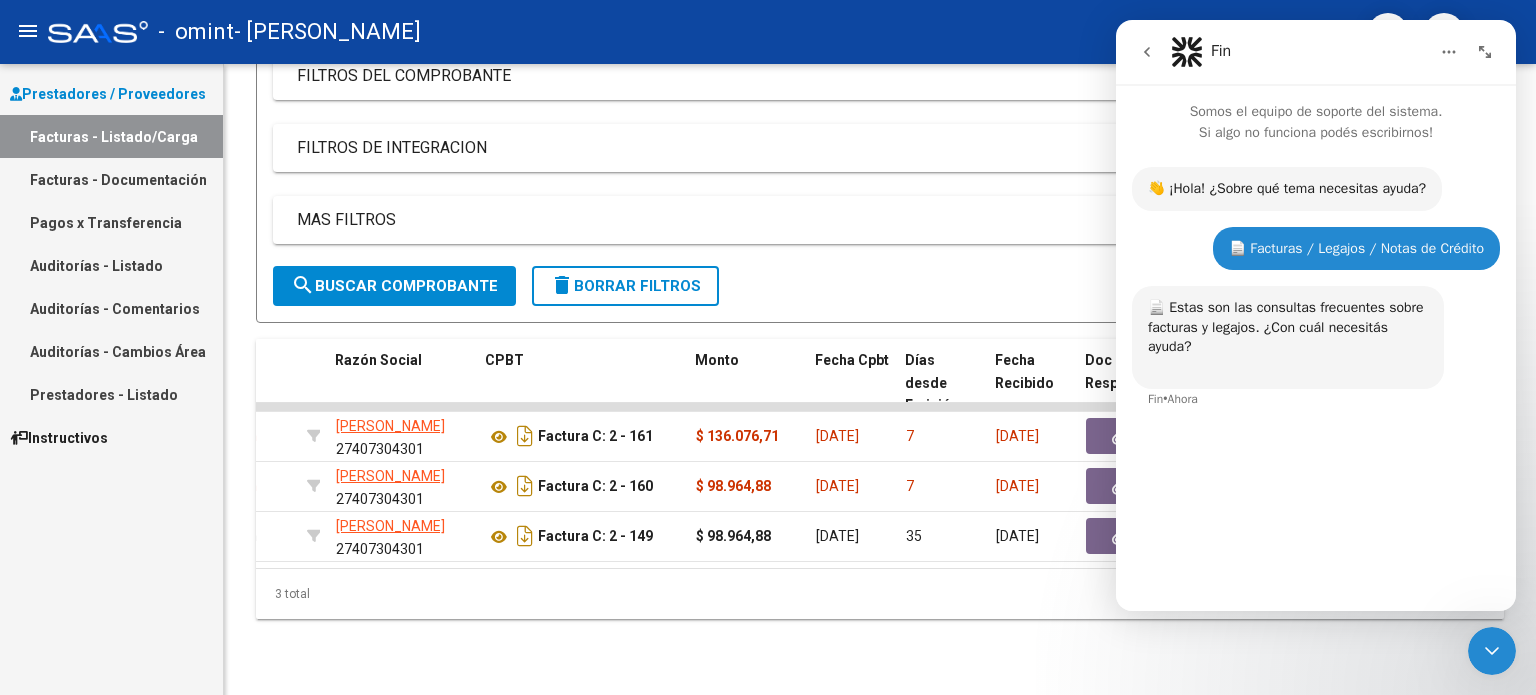 click 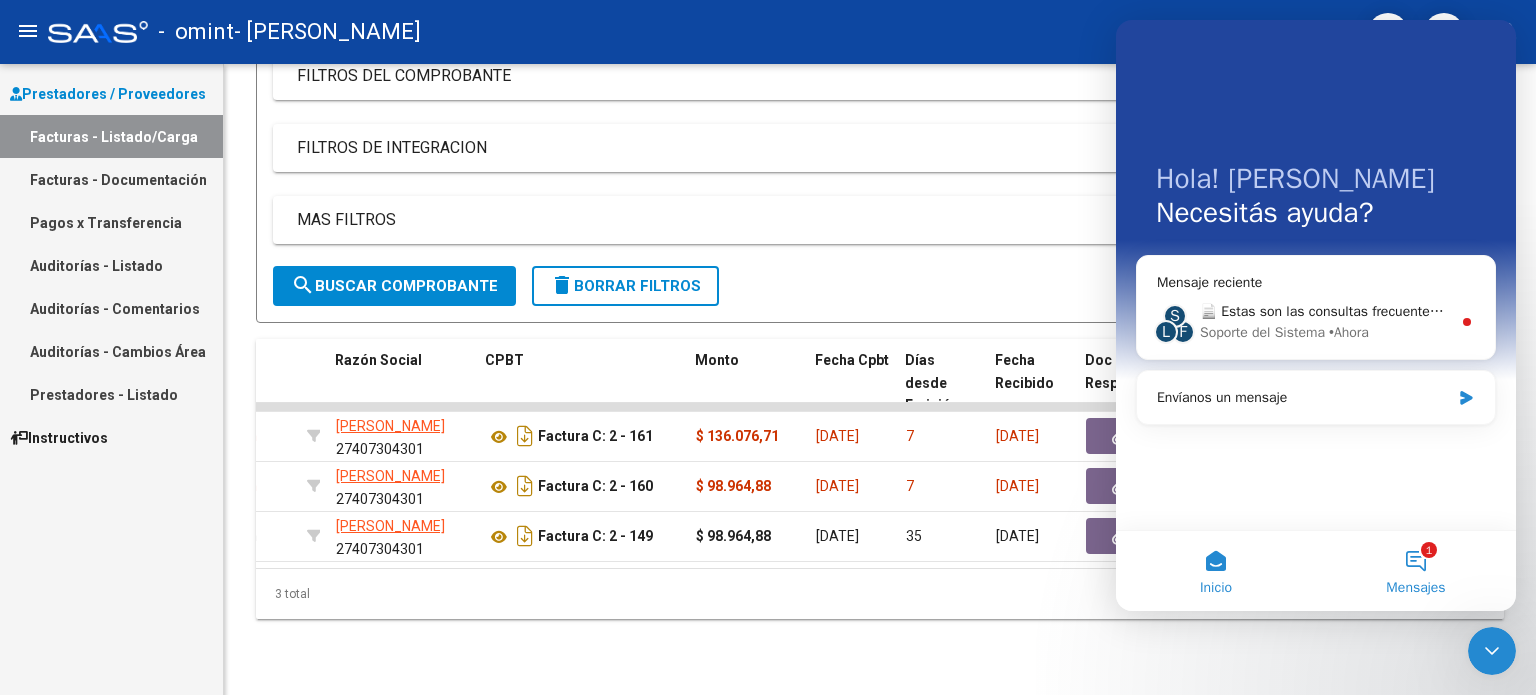 click on "1 Mensajes" at bounding box center (1416, 571) 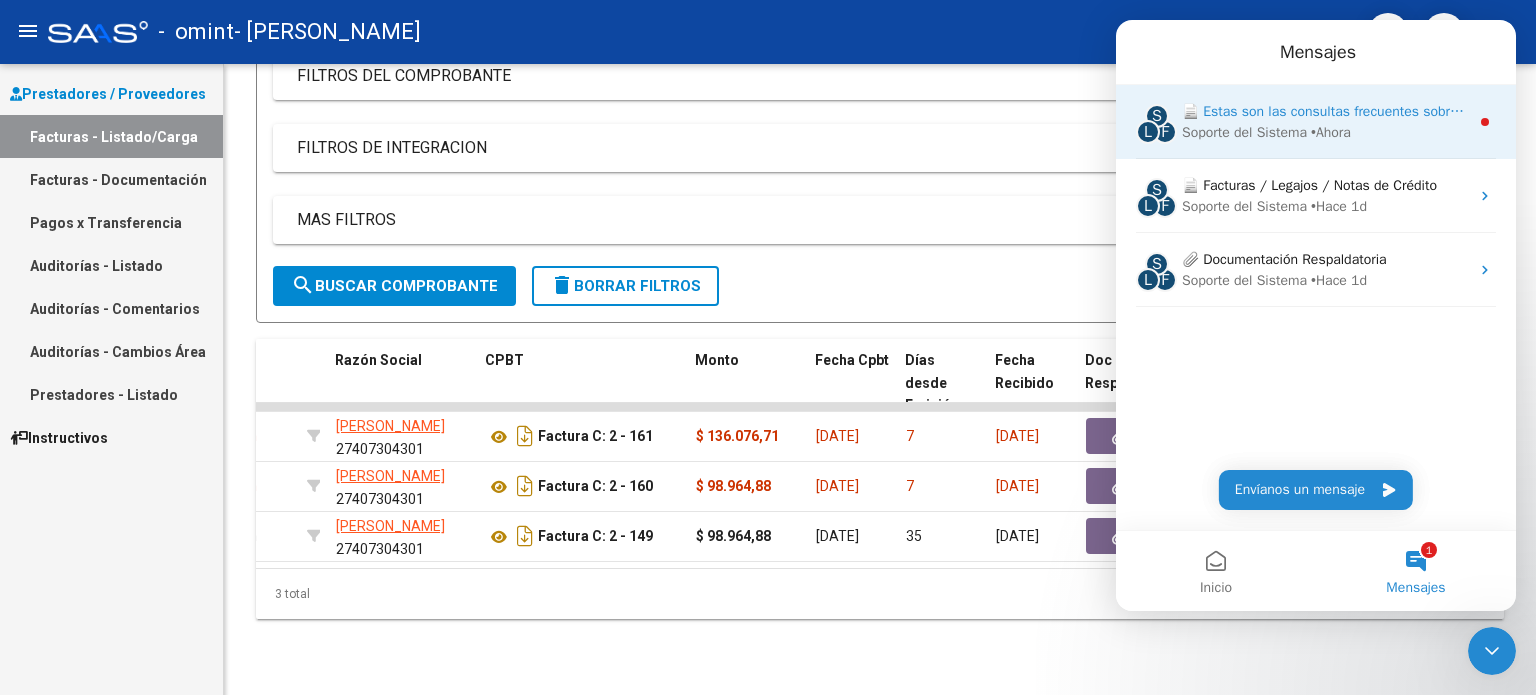 click on "Soporte del Sistema" at bounding box center [1244, 132] 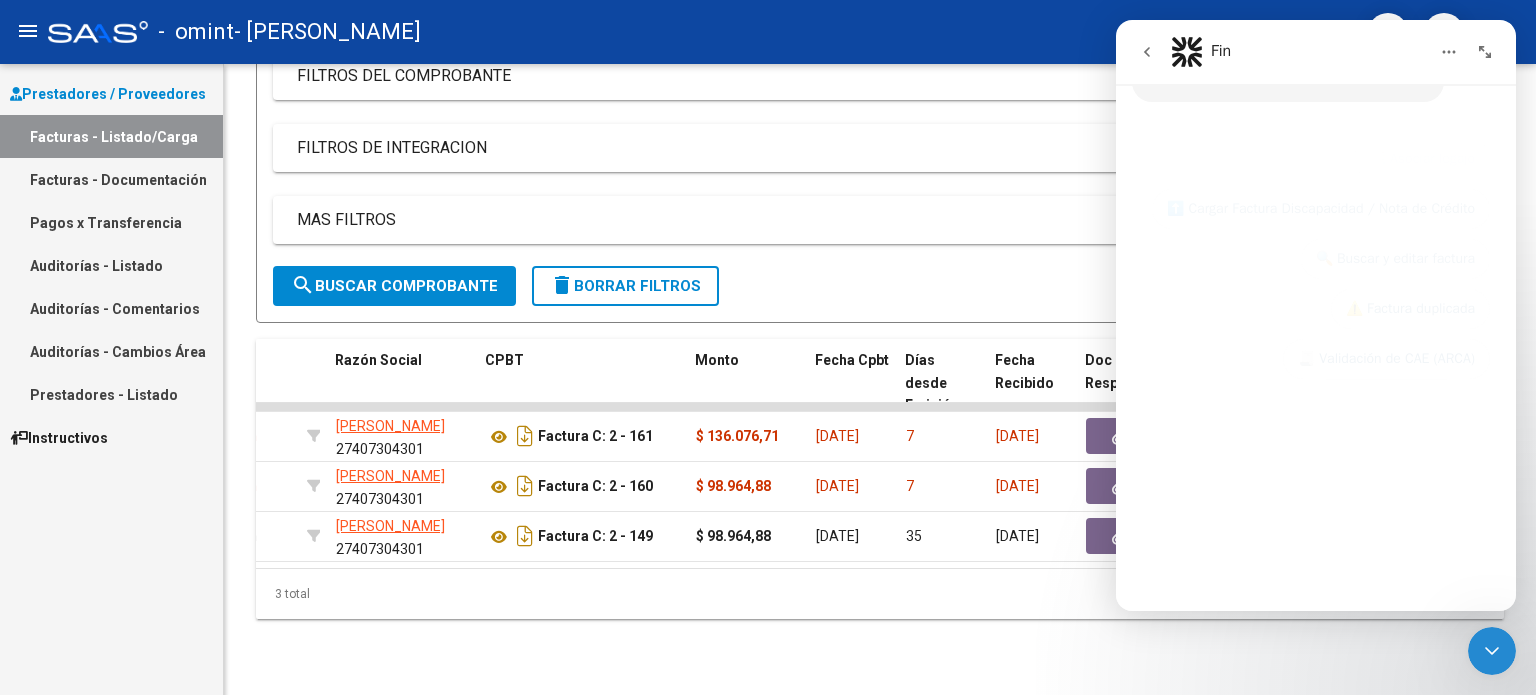 scroll, scrollTop: 305, scrollLeft: 0, axis: vertical 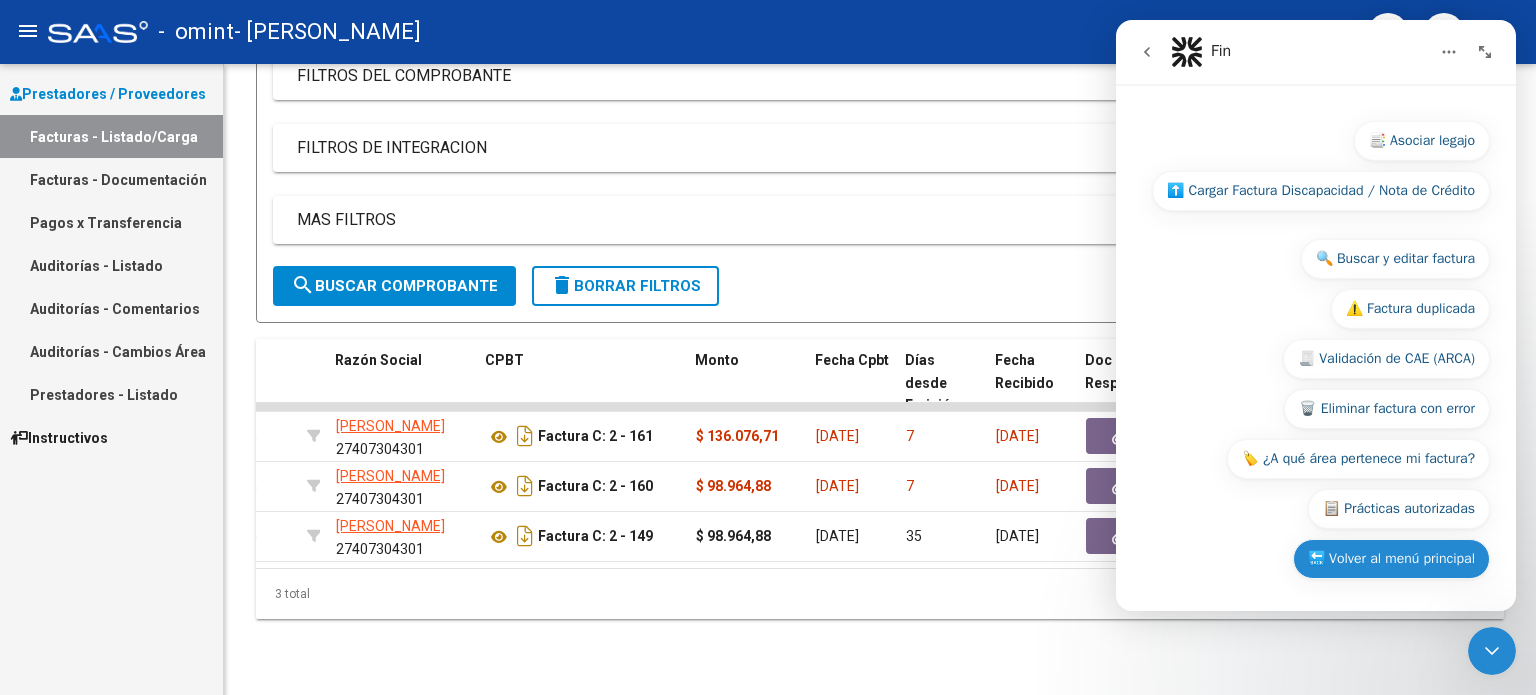 click on "🔙 Volver al menú principal" at bounding box center (1391, 559) 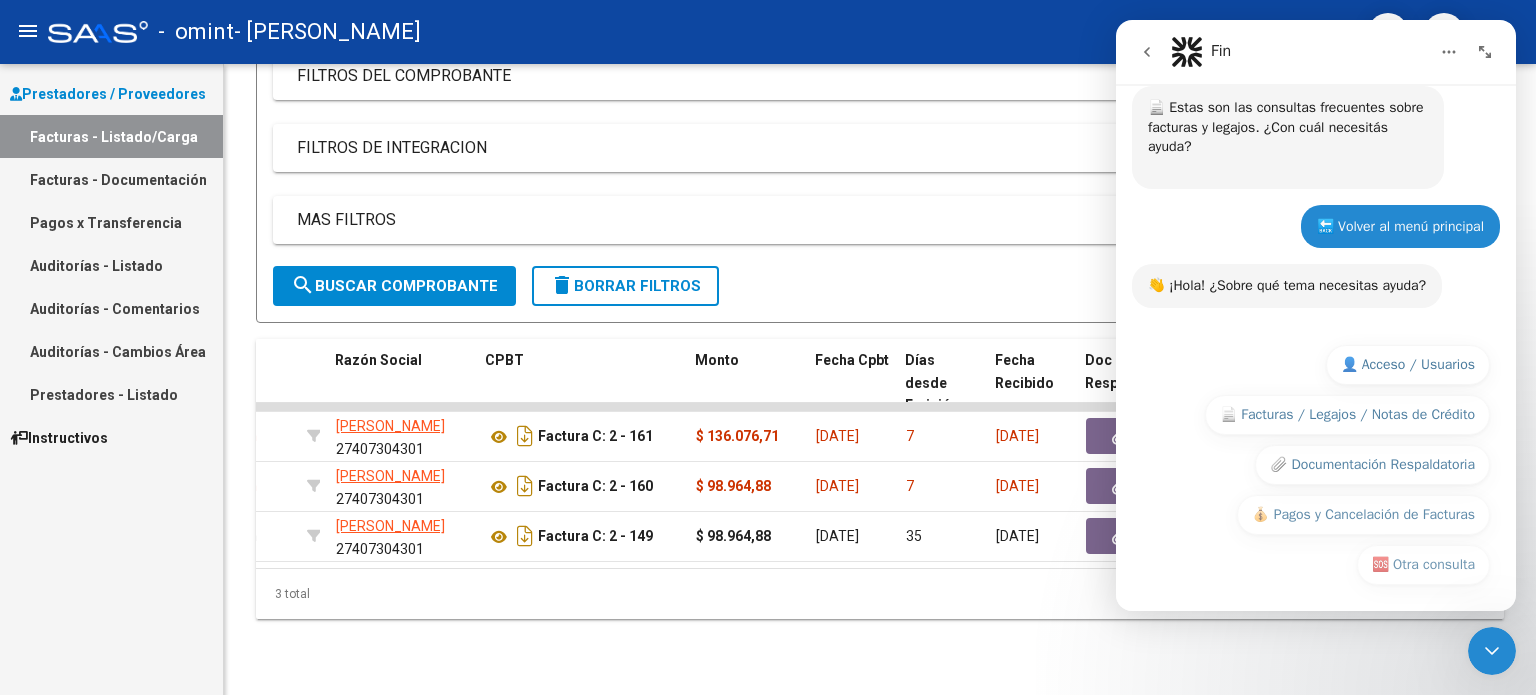scroll, scrollTop: 206, scrollLeft: 0, axis: vertical 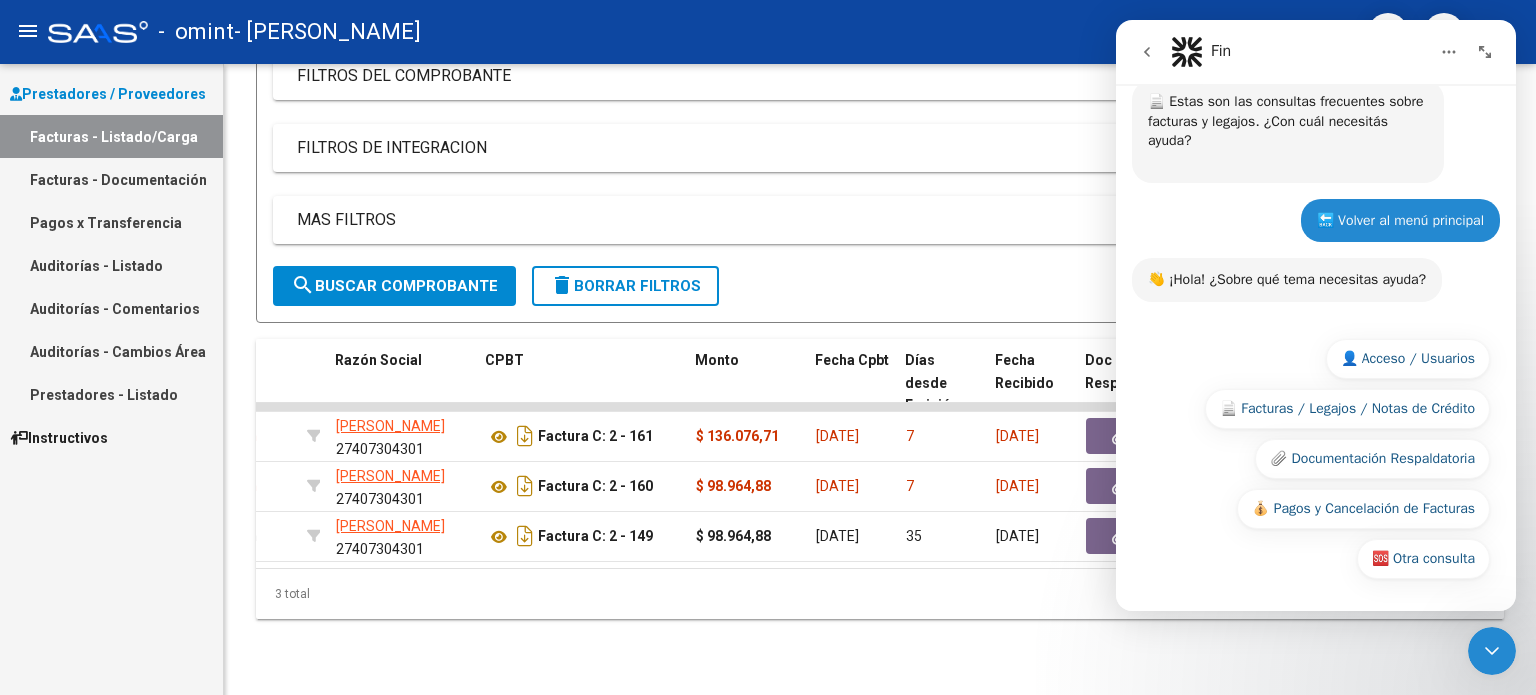 click on "🆘 Otra consulta" at bounding box center [1423, 559] 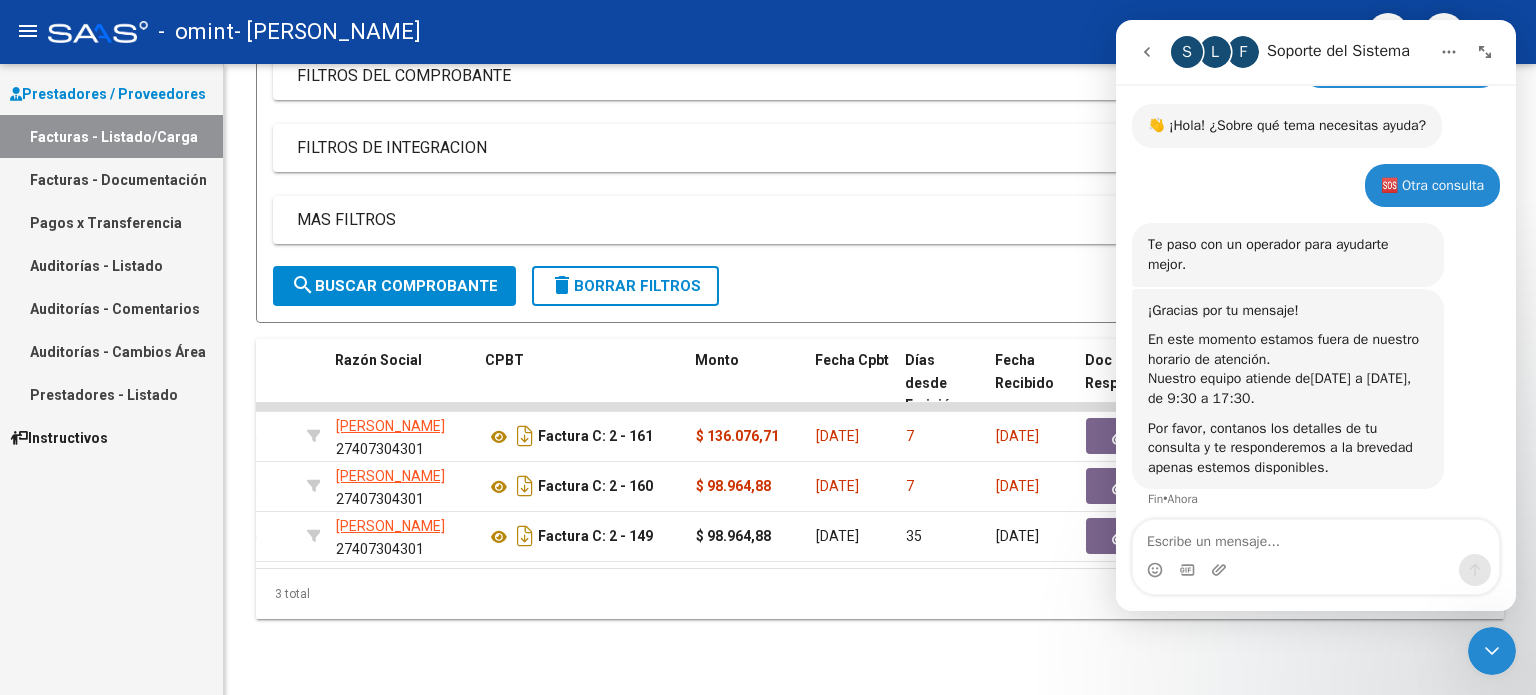 scroll, scrollTop: 370, scrollLeft: 0, axis: vertical 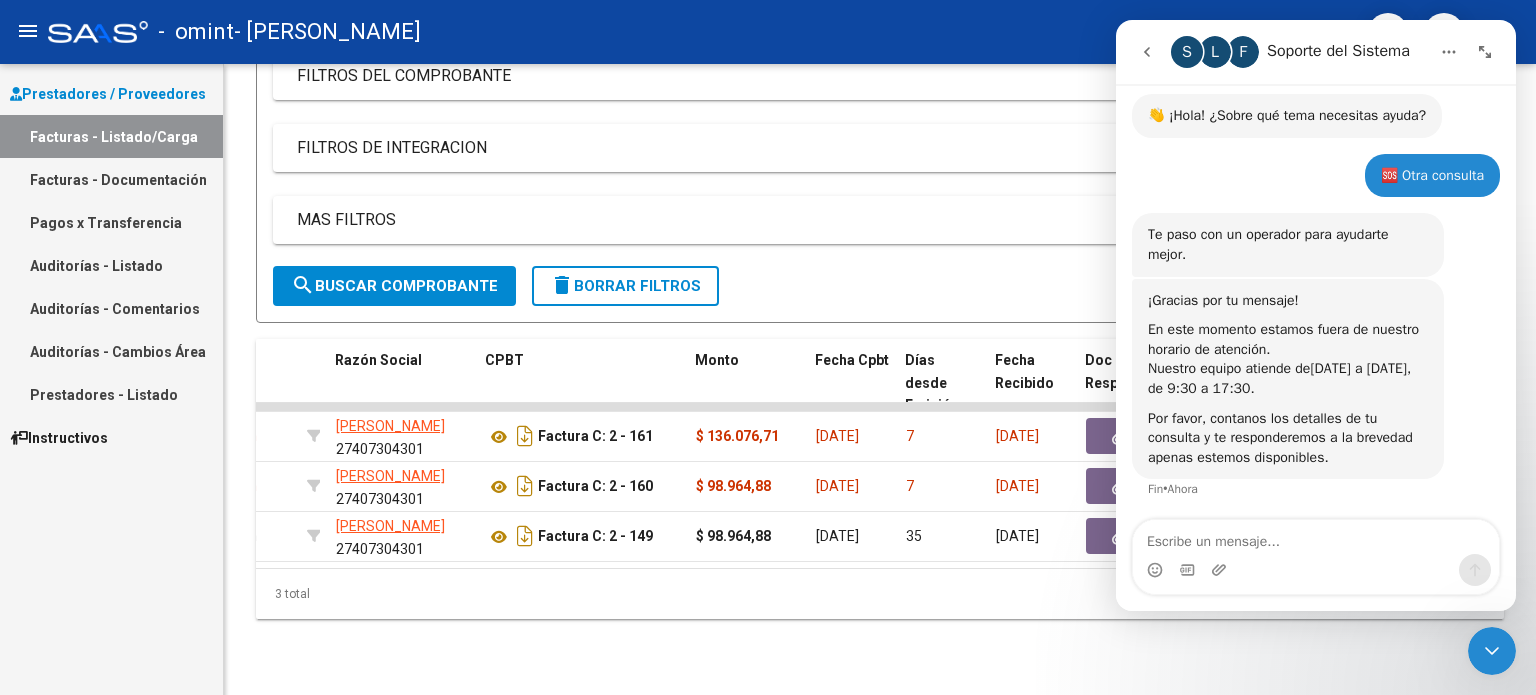 click at bounding box center [1316, 570] 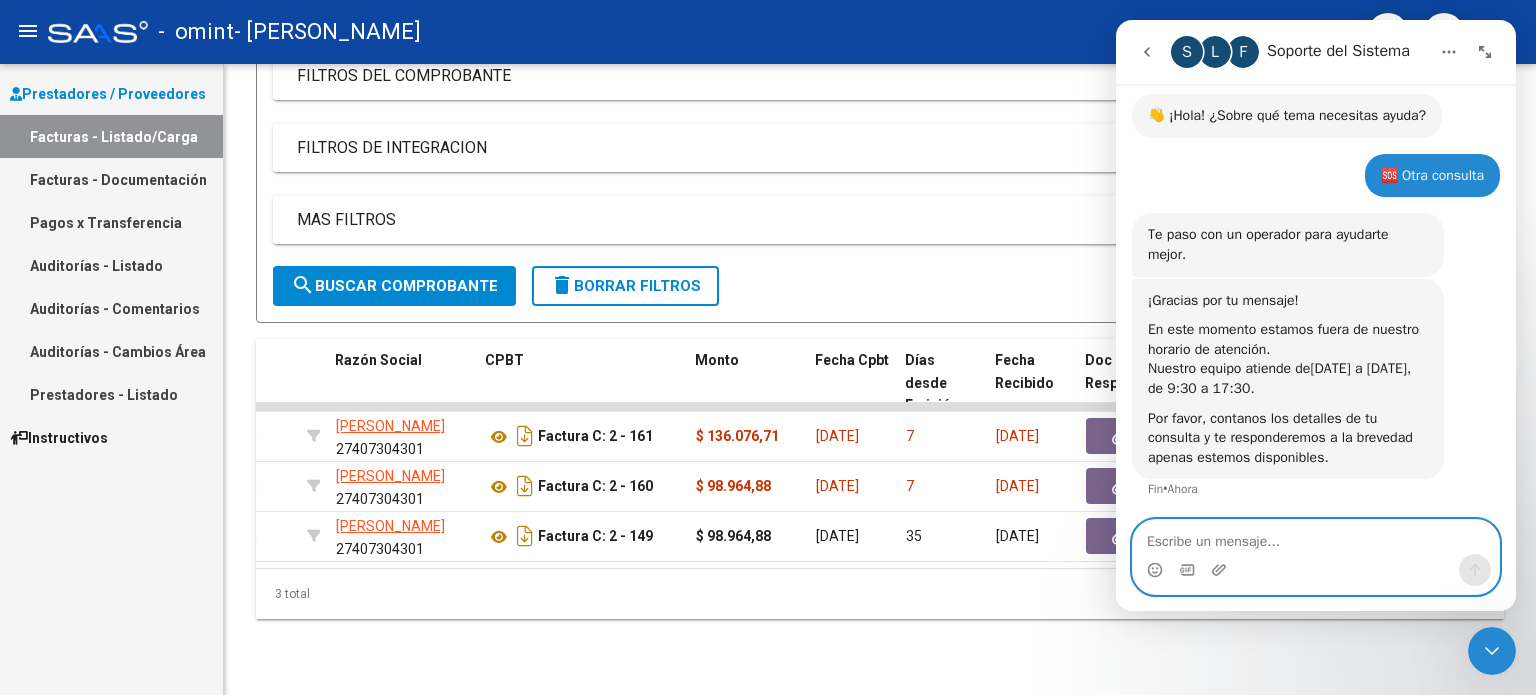 click at bounding box center [1316, 537] 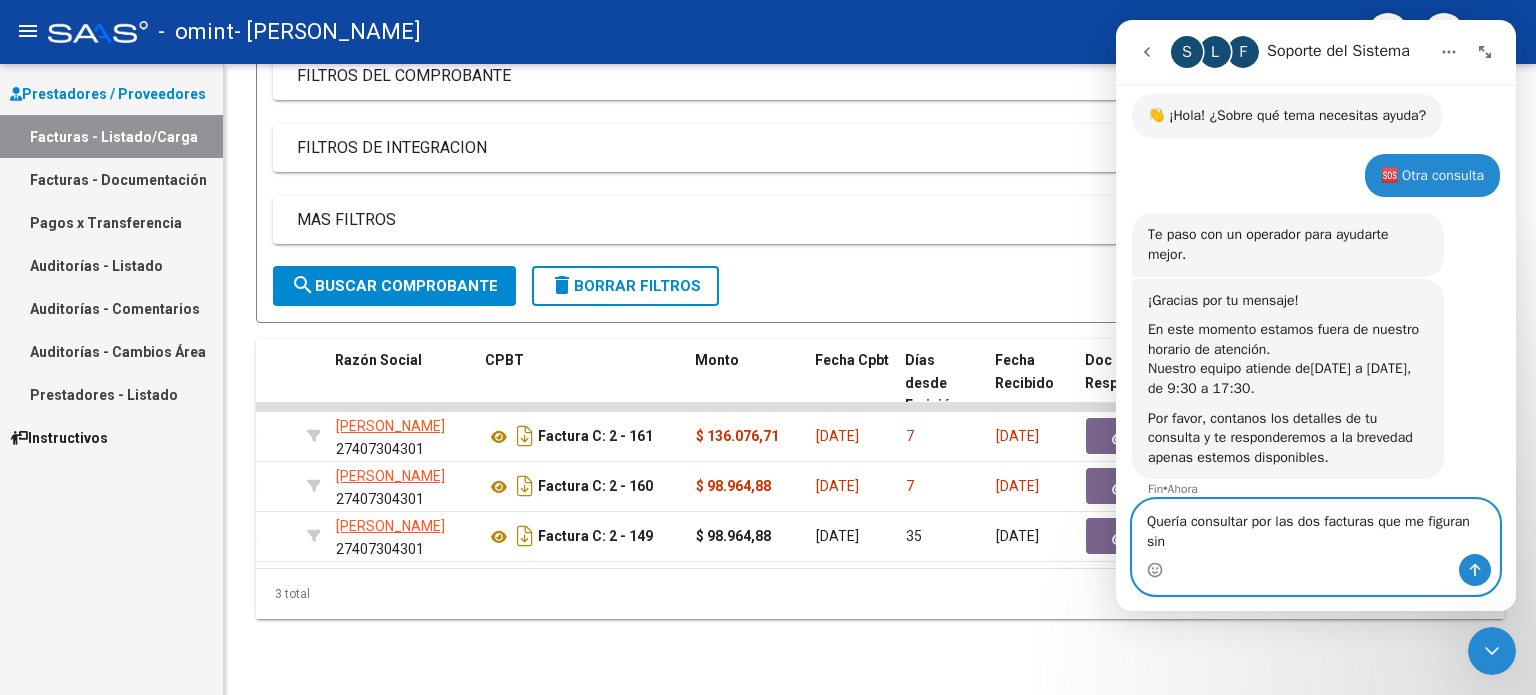 scroll, scrollTop: 390, scrollLeft: 0, axis: vertical 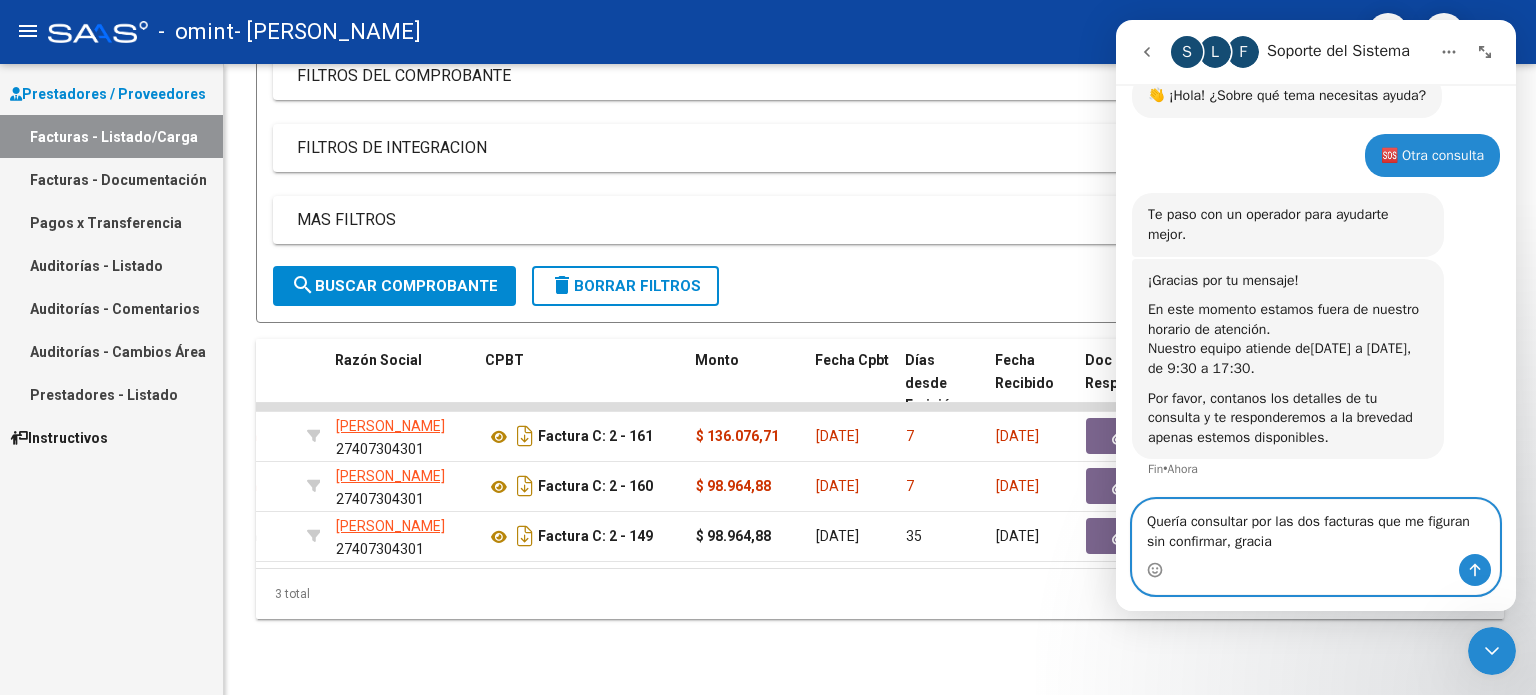 type on "Quería consultar por las dos facturas que me figuran sin confirmar, gracias" 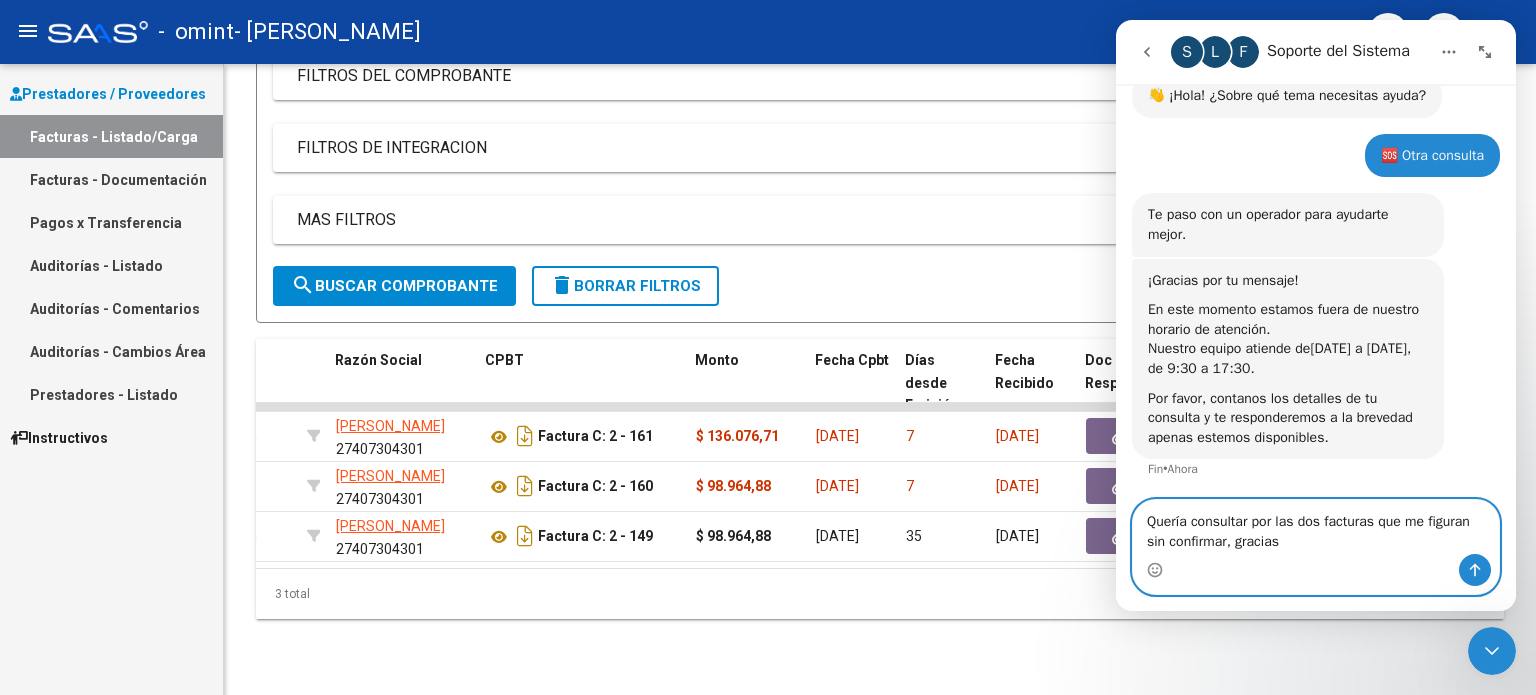 type 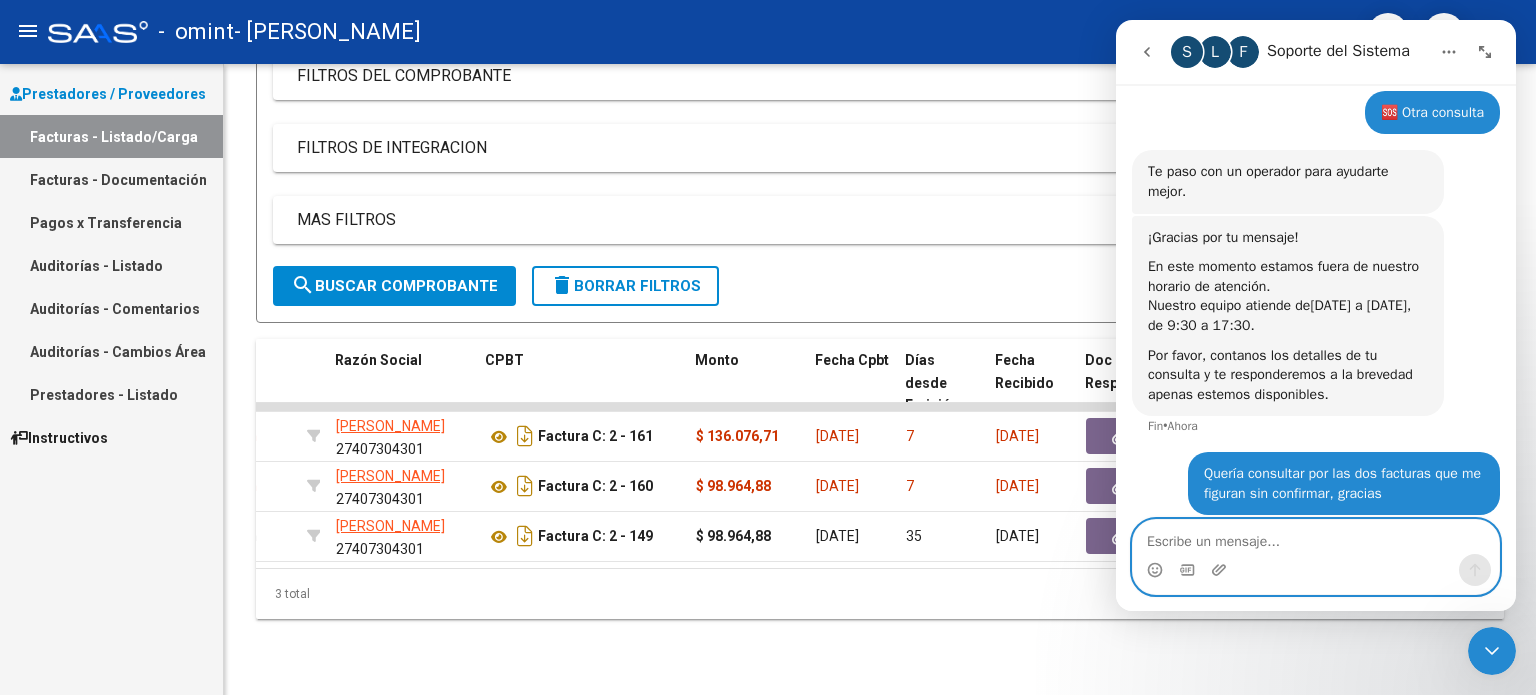 scroll, scrollTop: 449, scrollLeft: 0, axis: vertical 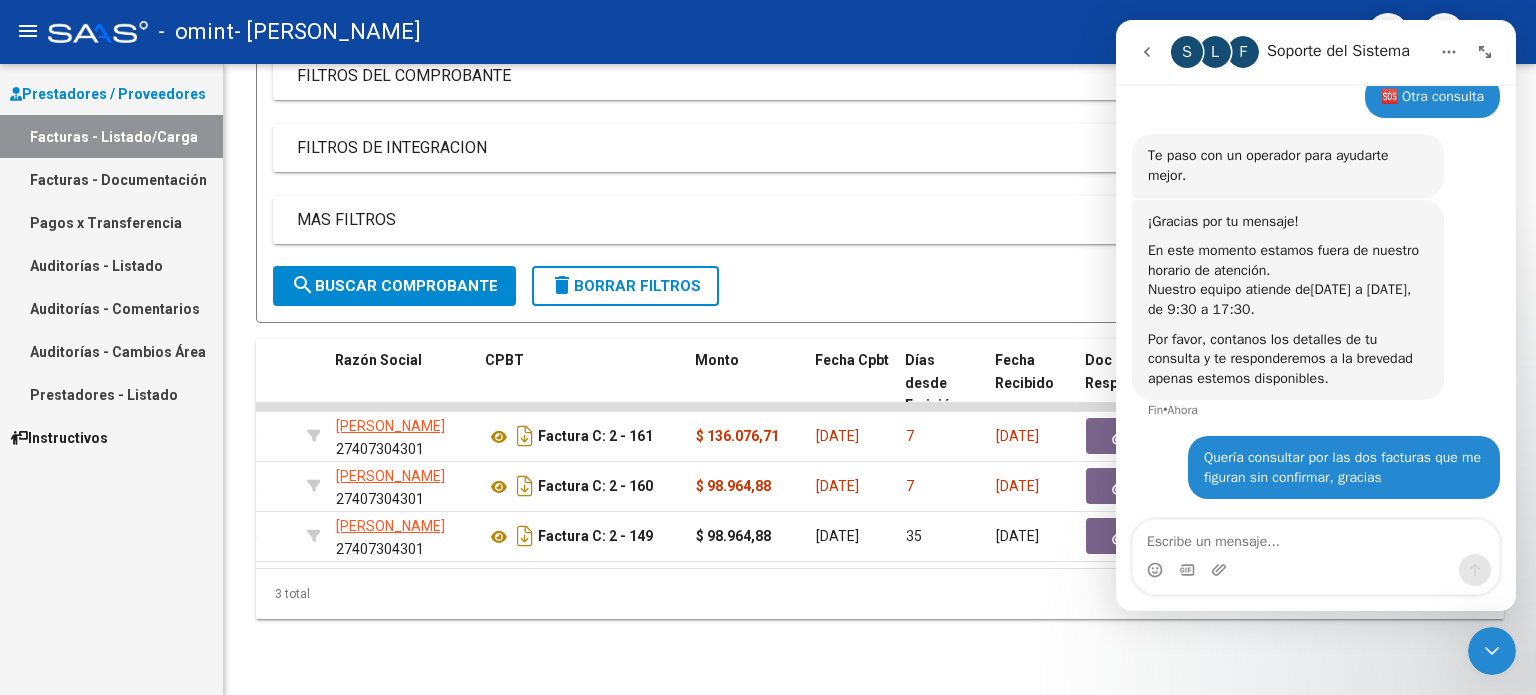 click 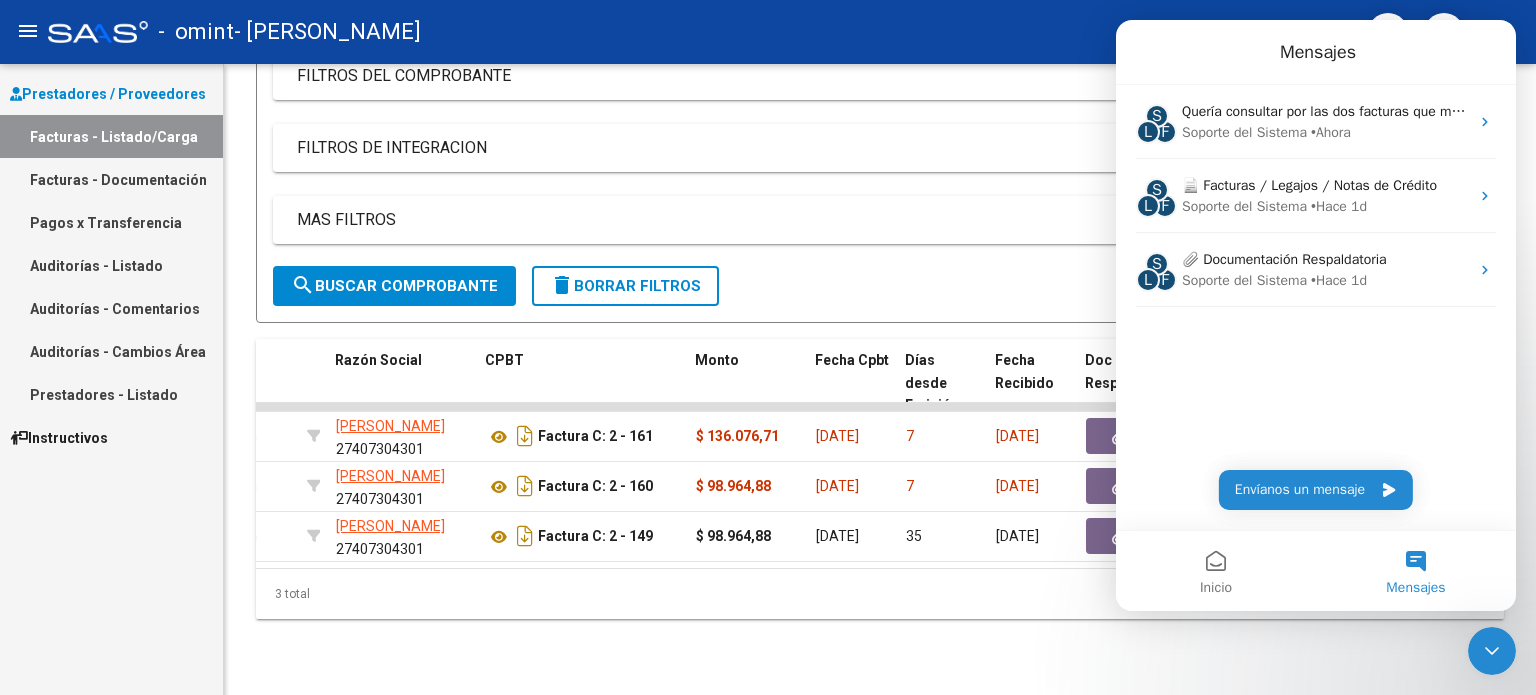 scroll, scrollTop: 0, scrollLeft: 0, axis: both 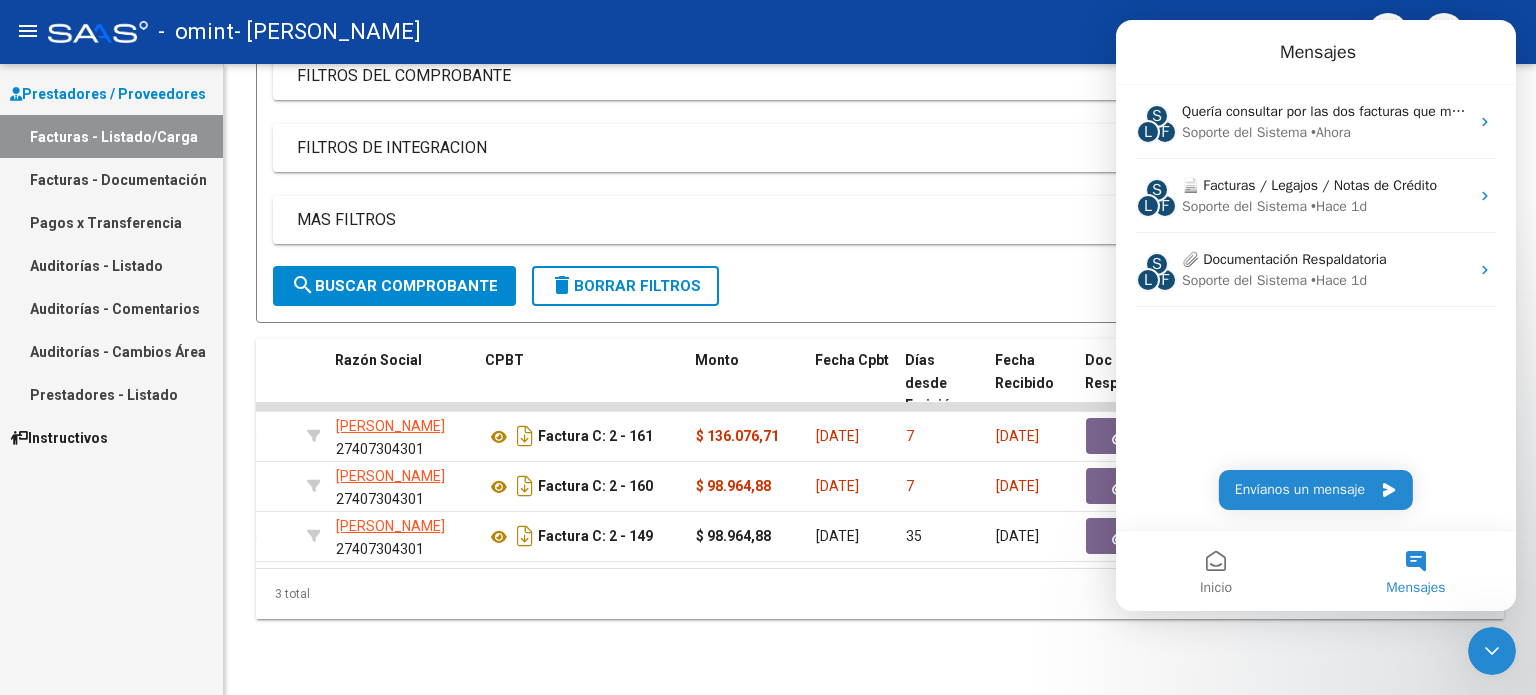 click on "menu -   omint   - [PERSON_NAME] person" 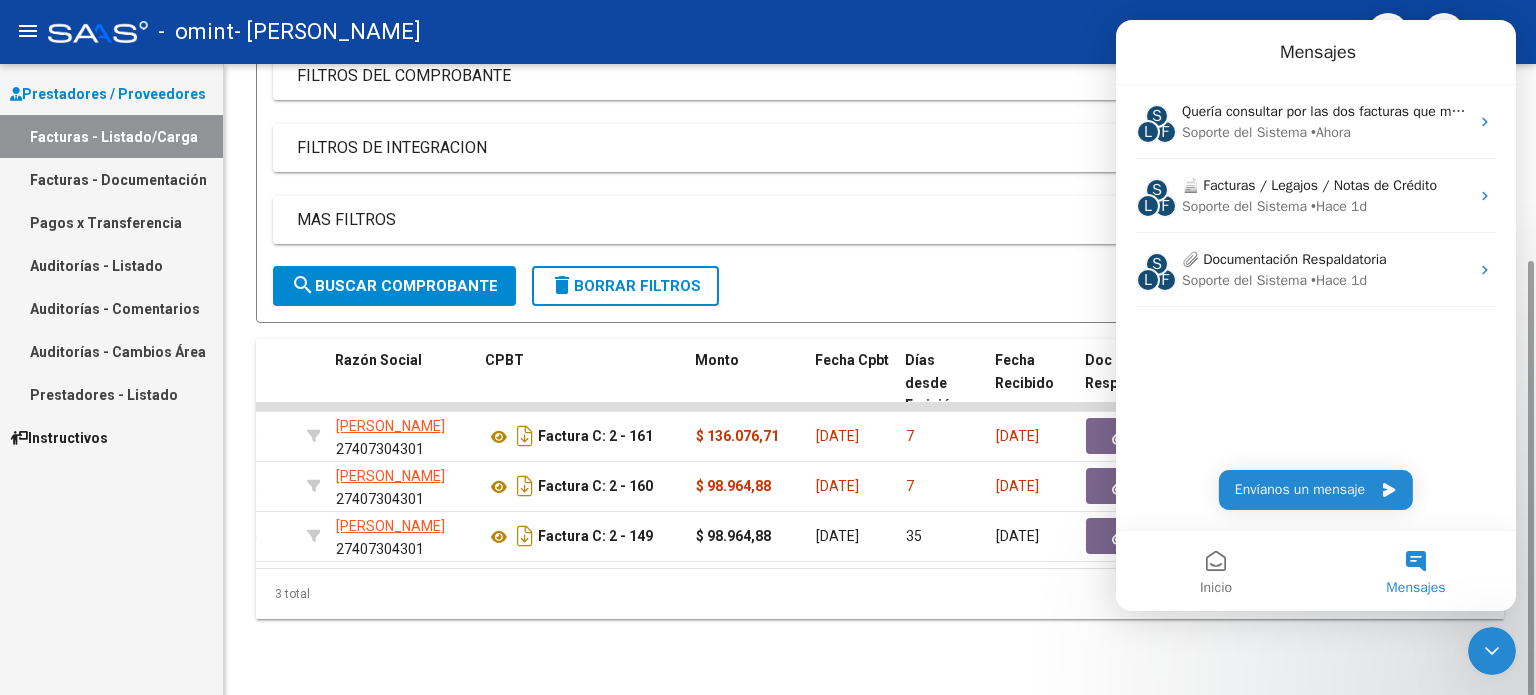 click on "Video tutorial   PRESTADORES -> Listado de CPBTs Emitidos por Prestadores / Proveedores (alt+q)   Cargar Comprobante
cloud_download  CSV  cloud_download  EXCEL  cloud_download  Estandar   Descarga Masiva
Filtros Id Area Area Todos  Confirmado   Mostrar totalizadores   FILTROS DEL COMPROBANTE  Comprobante Tipo Comprobante Tipo Start date – Fec. Comprobante Desde / Hasta Días Emisión Desde(cant. días) Días Emisión Hasta(cant. días) CUIT / Razón Social Pto. Venta Nro. Comprobante Código SSS CAE Válido CAE Válido Todos  Cargado Módulo Hosp. Todos  Tiene facturacion Apócrifa Hospital Refes  FILTROS DE INTEGRACION  Período De Prestación Campos del Archivo de Rendición Devuelto x SSS (dr_envio) Todos  Rendido x SSS (dr_envio) Tipo de Registro Tipo de Registro Período Presentación Período Presentación Campos del Legajo Asociado (preaprobación) Afiliado Legajo (cuil/nombre) Todos  Solo facturas preaprobadas  MAS FILTROS  Todos  Con Doc. Respaldatoria Todos  Con Trazabilidad Todos  Auditoría" 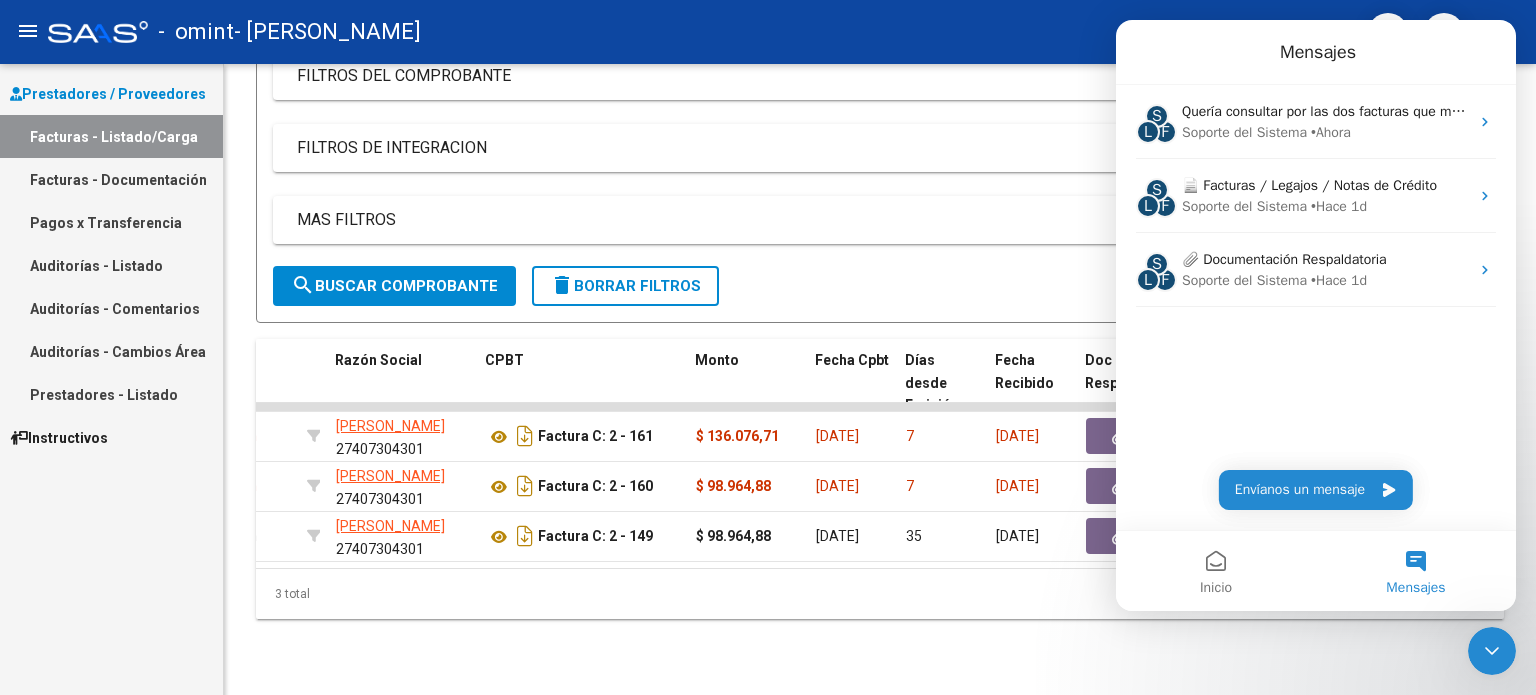 click 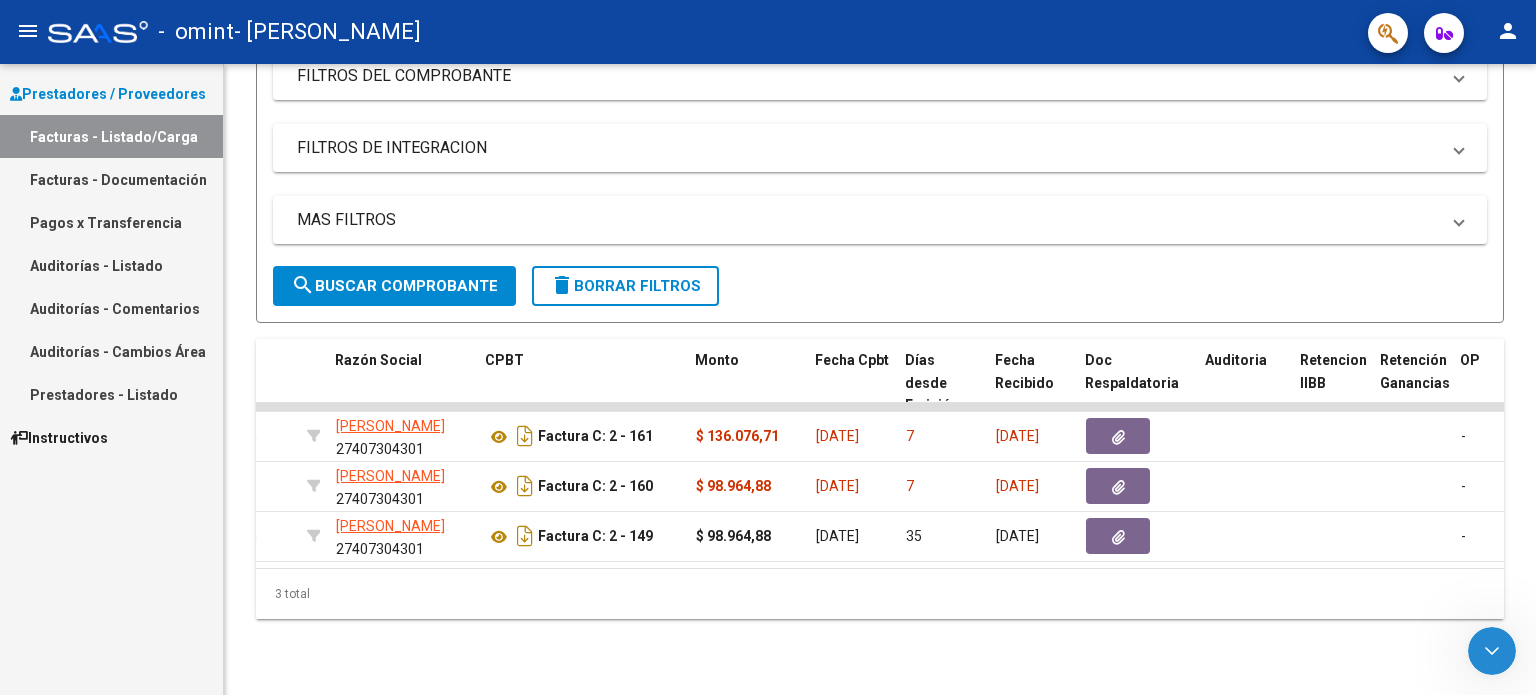 scroll, scrollTop: 0, scrollLeft: 0, axis: both 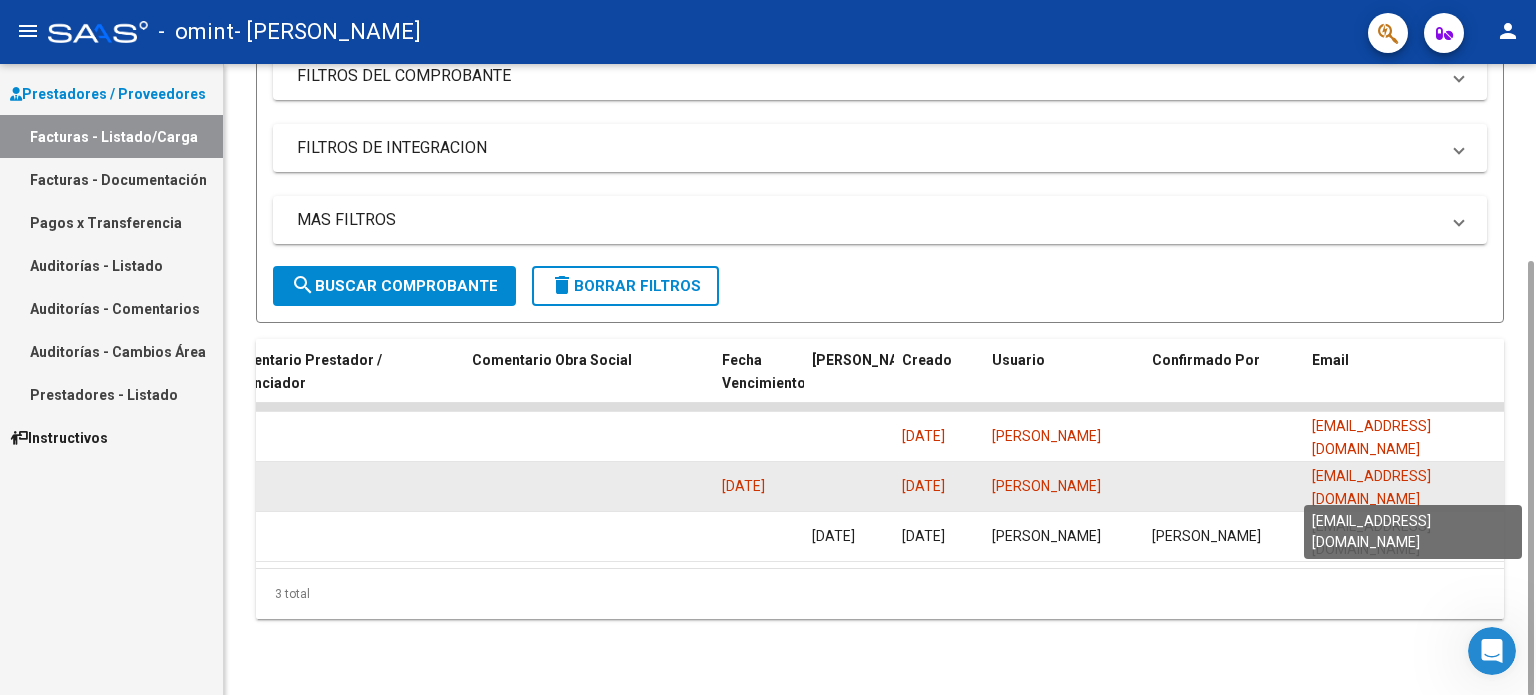 click on "[EMAIL_ADDRESS][DOMAIN_NAME]" 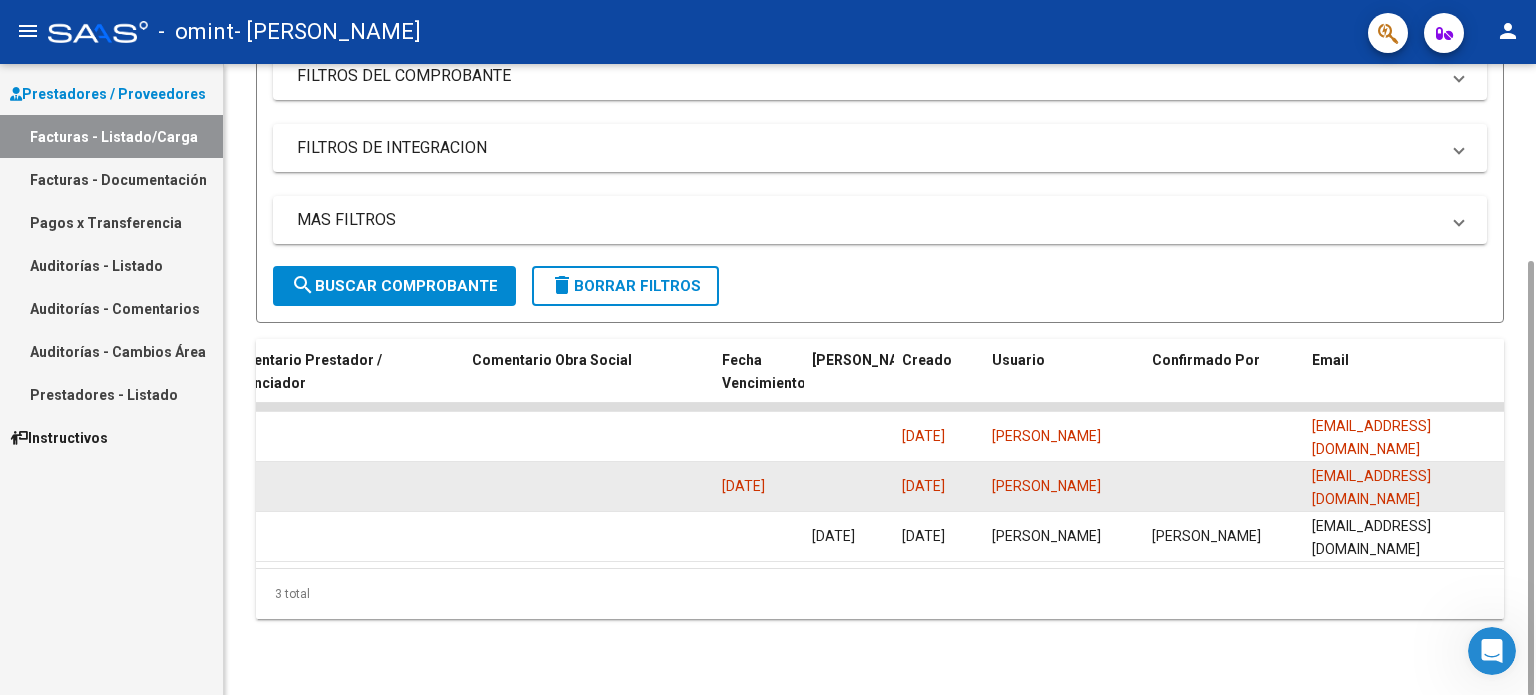 click on "[PERSON_NAME]" 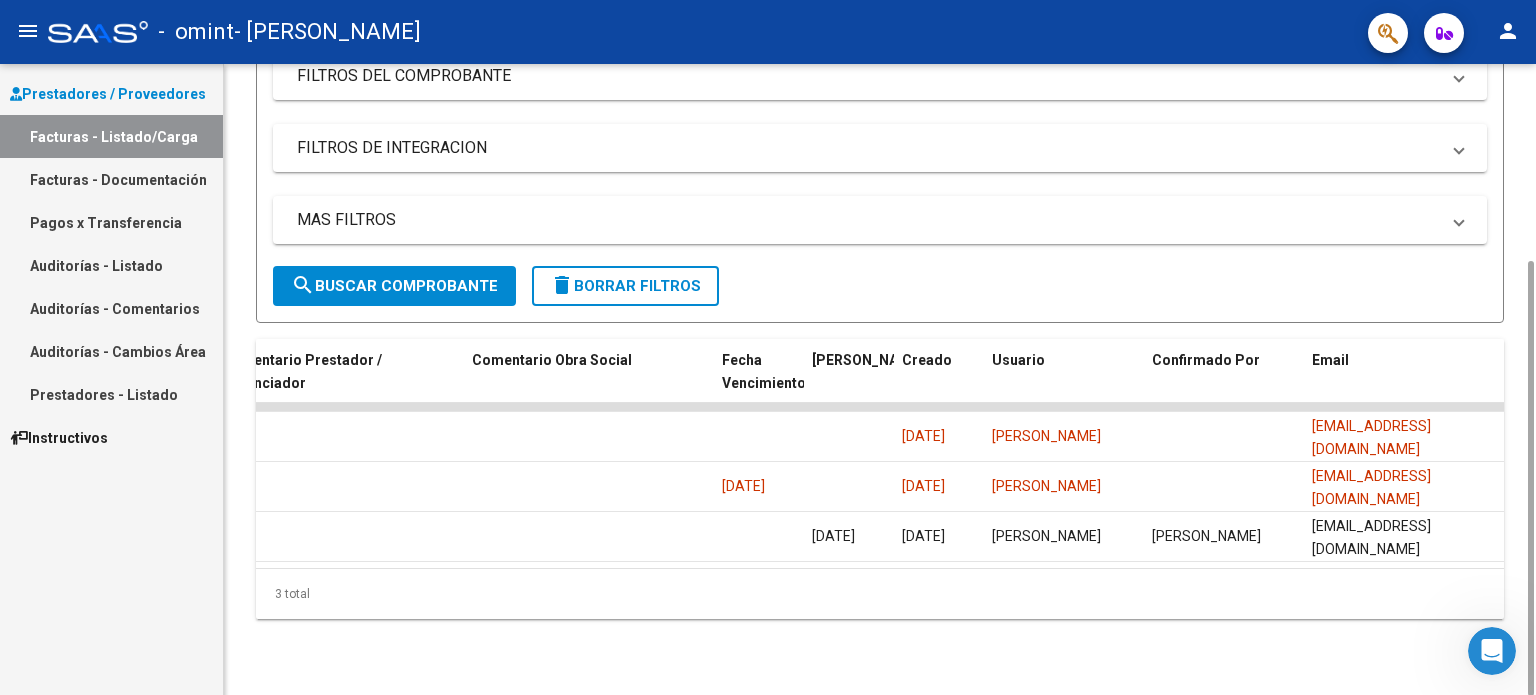 scroll, scrollTop: 0, scrollLeft: 2968, axis: horizontal 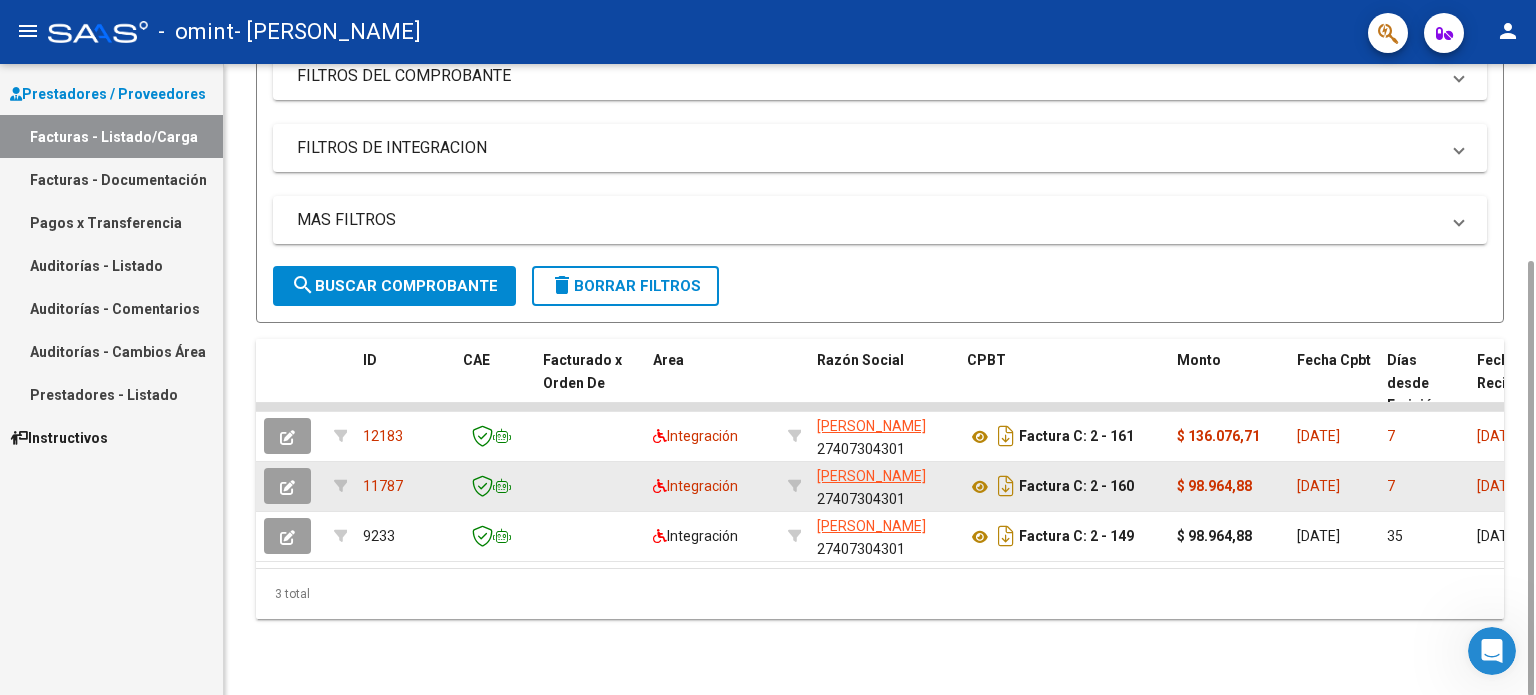 click on "11787" 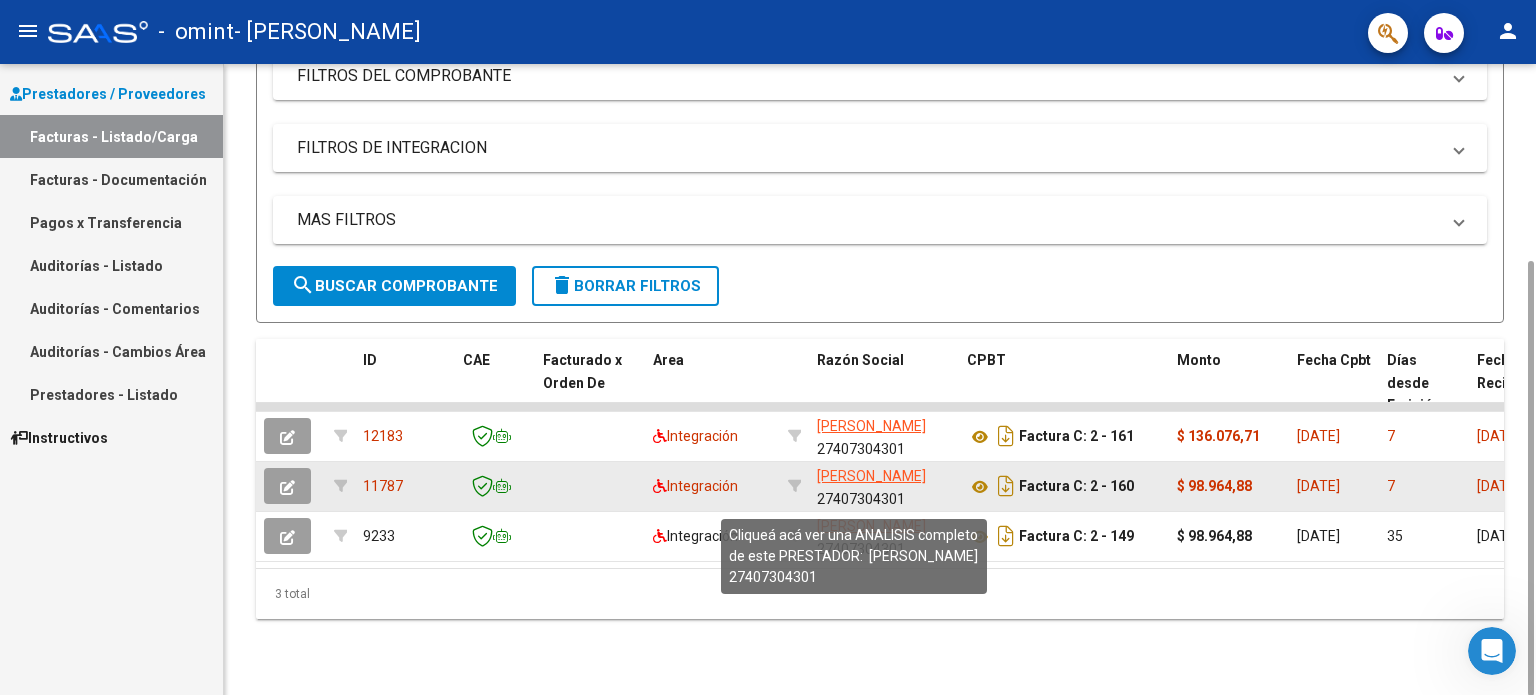 click on "[PERSON_NAME]" 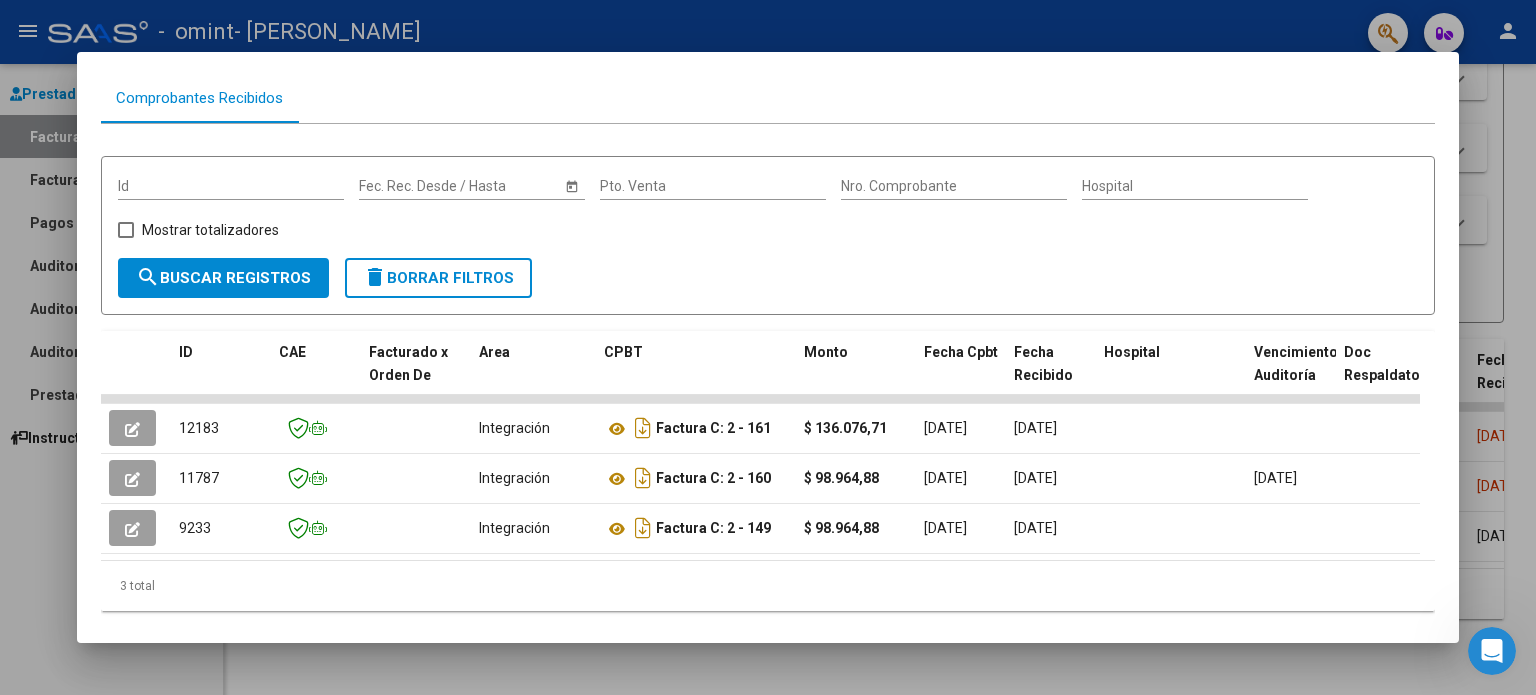 scroll, scrollTop: 192, scrollLeft: 0, axis: vertical 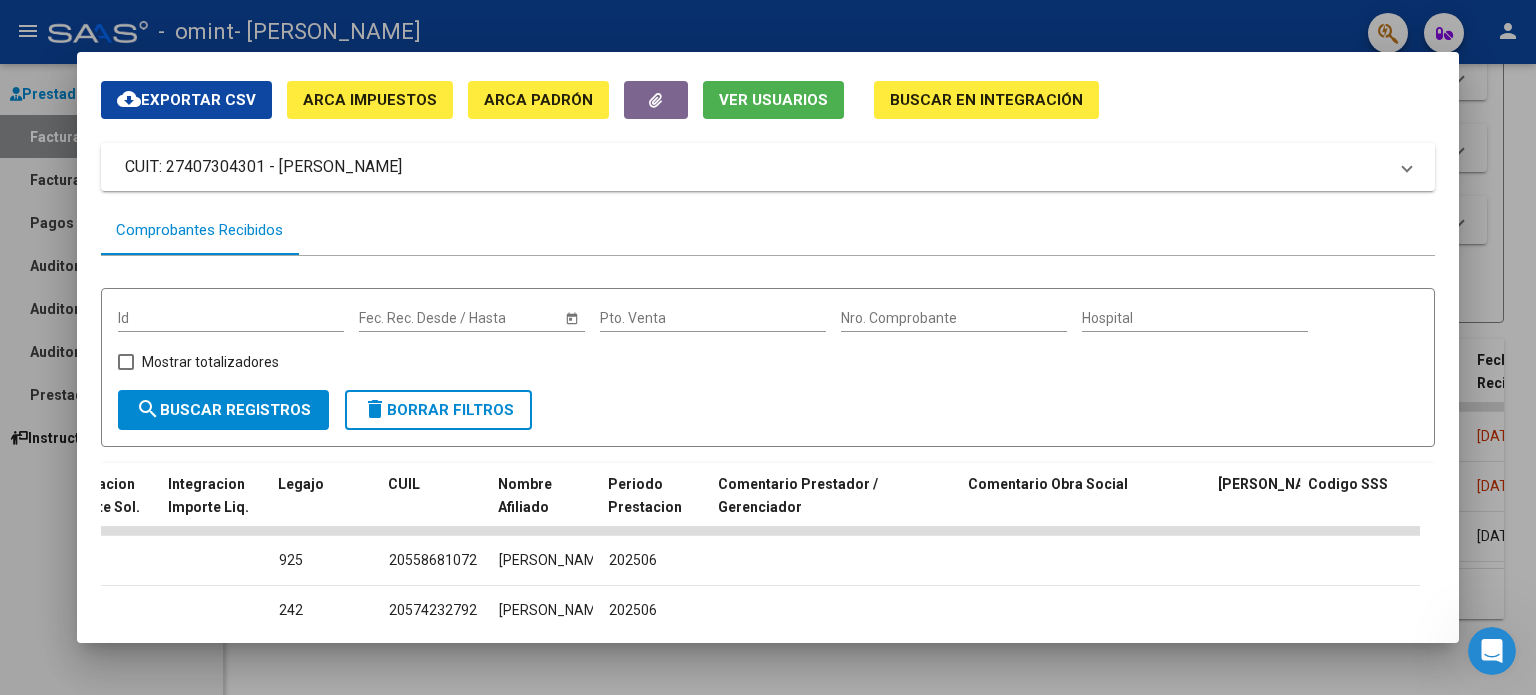 click at bounding box center [768, 347] 